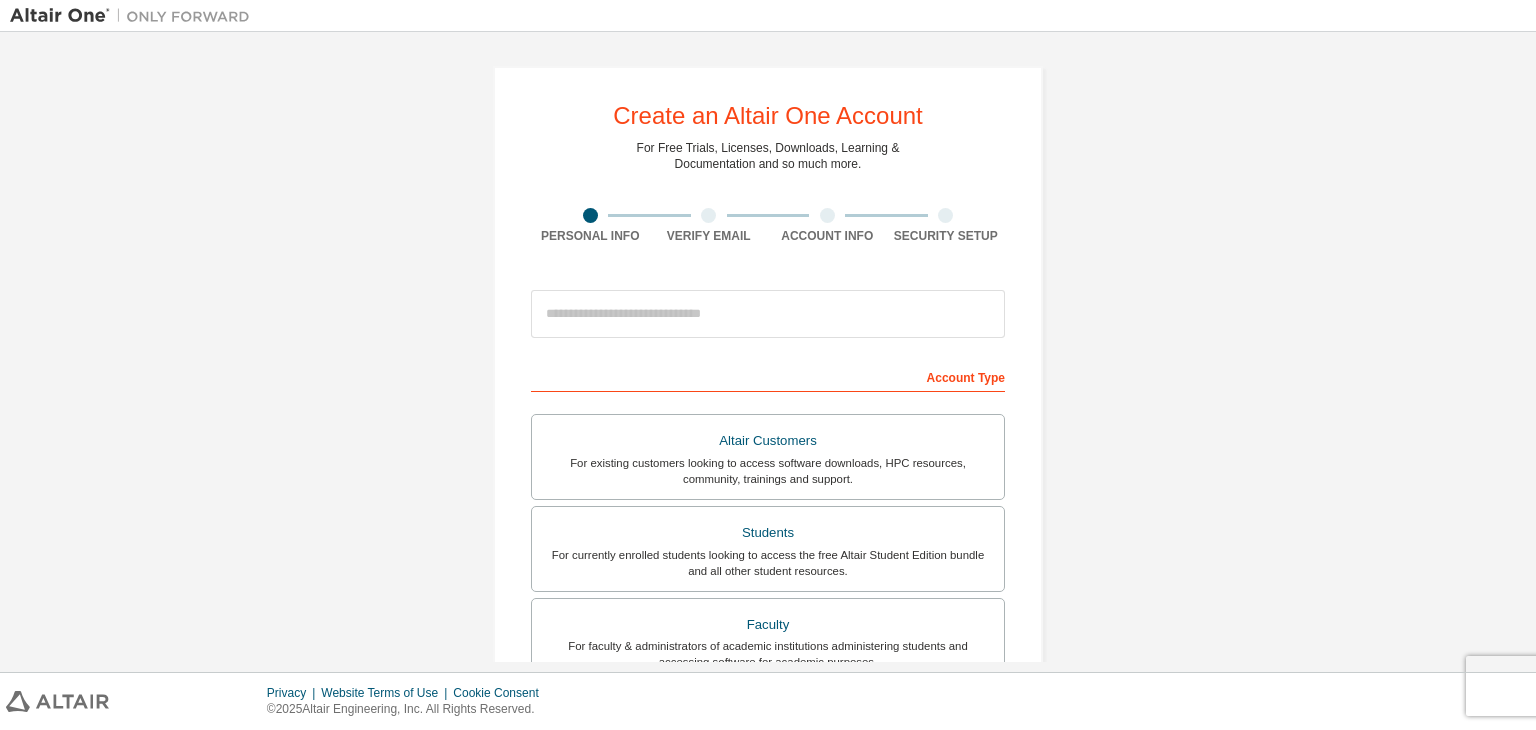 scroll, scrollTop: 0, scrollLeft: 0, axis: both 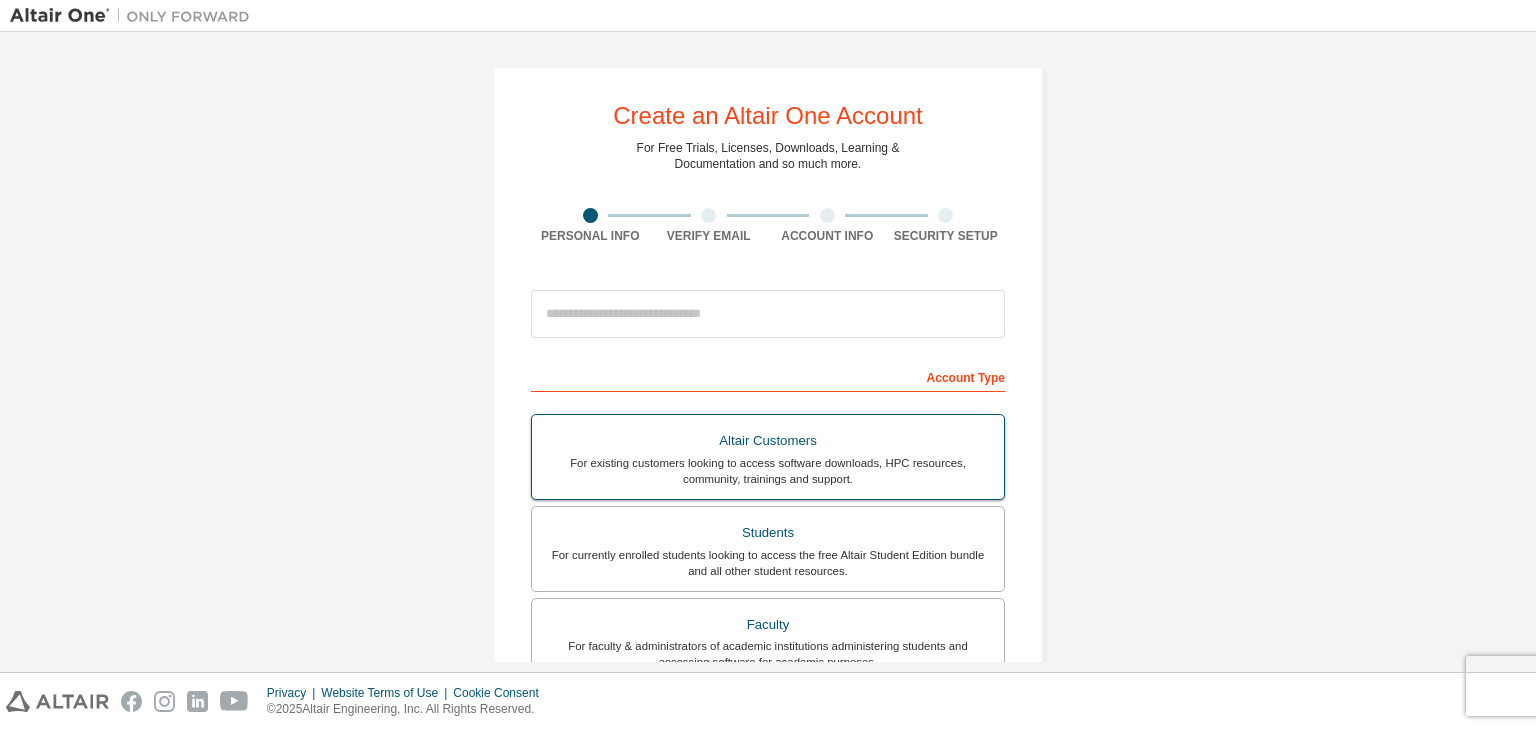 click on "Altair Customers" at bounding box center [768, 441] 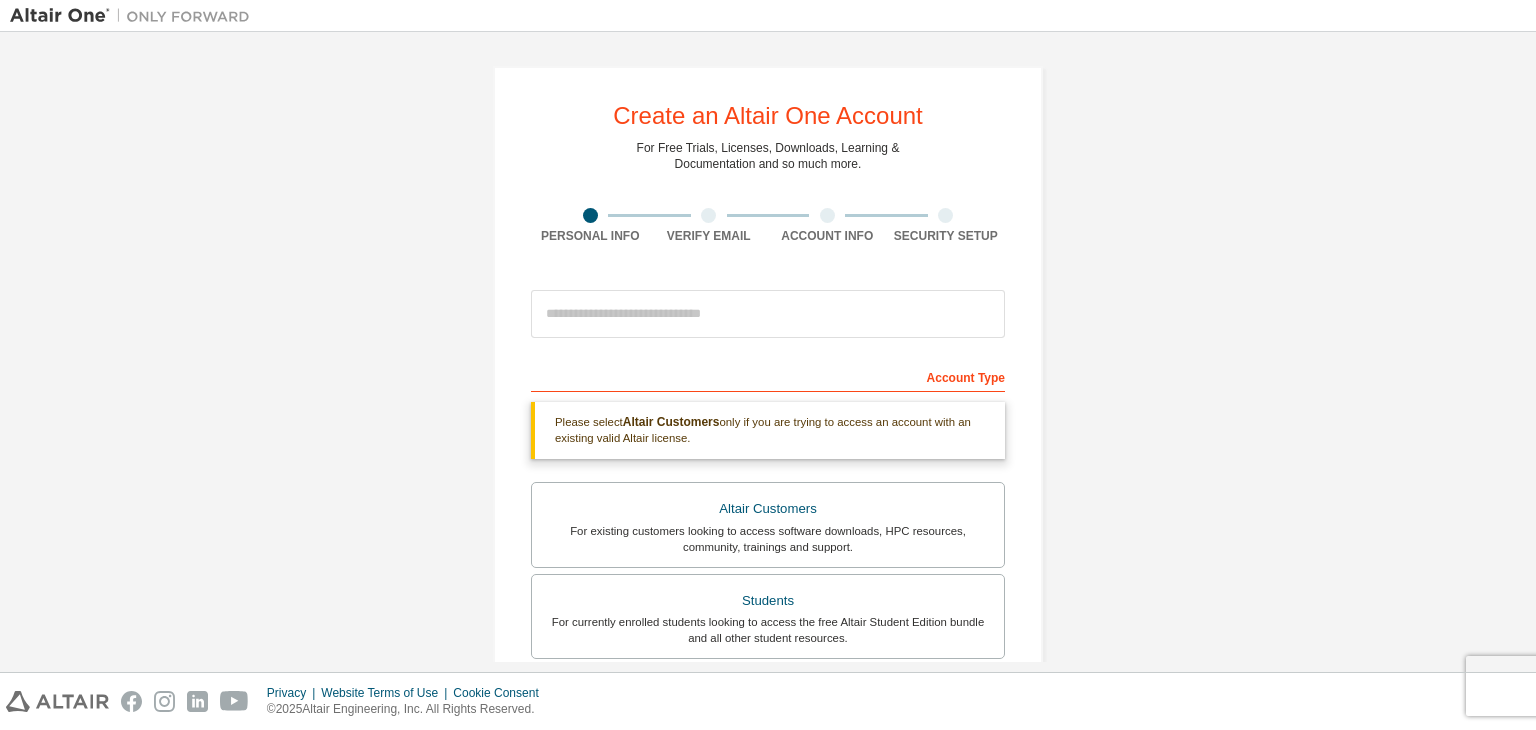 click on "Personal Info Verify Email Account Info Security Setup Email already exists. Account Type Altair Customers Students Faculty Everyone else Your Profile" at bounding box center [768, 605] 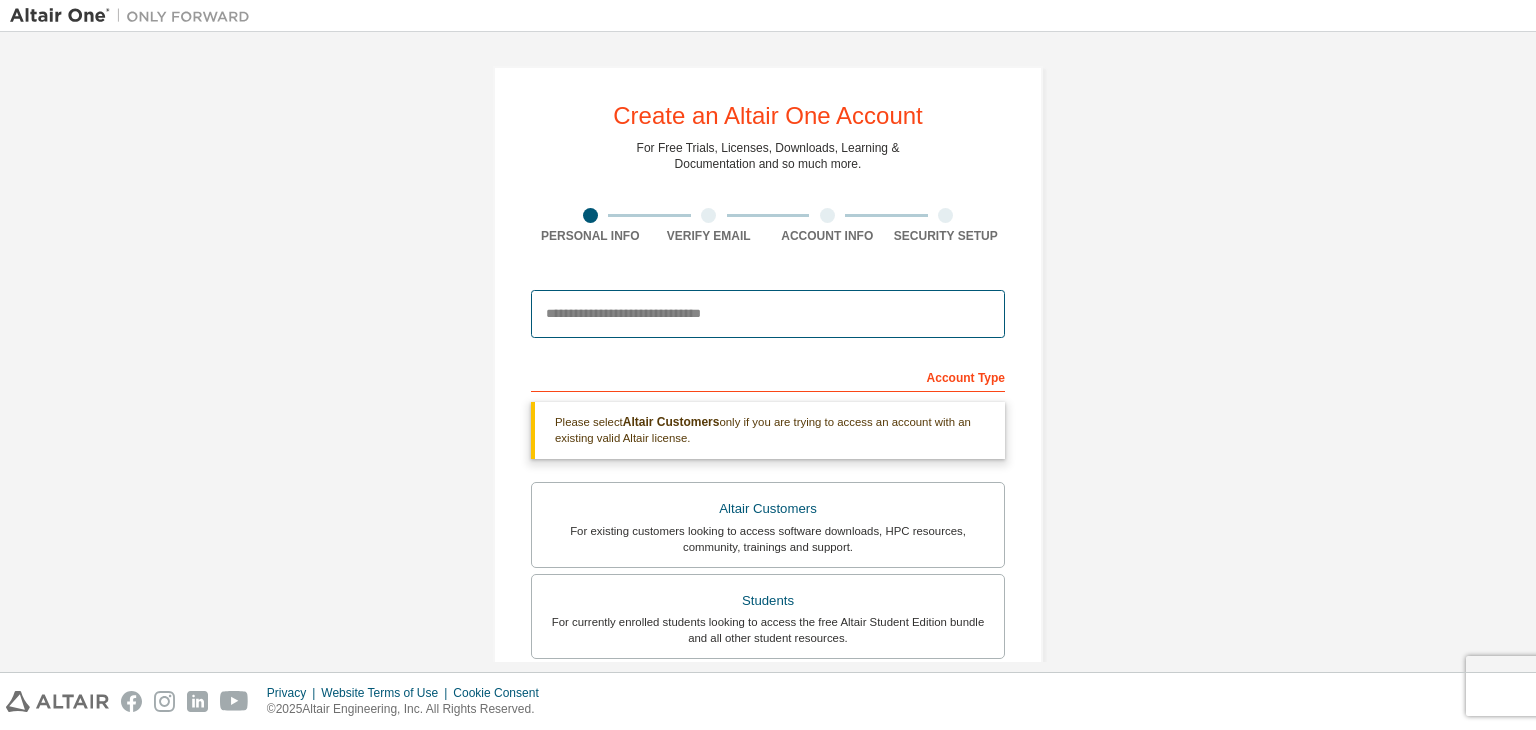 click at bounding box center [768, 314] 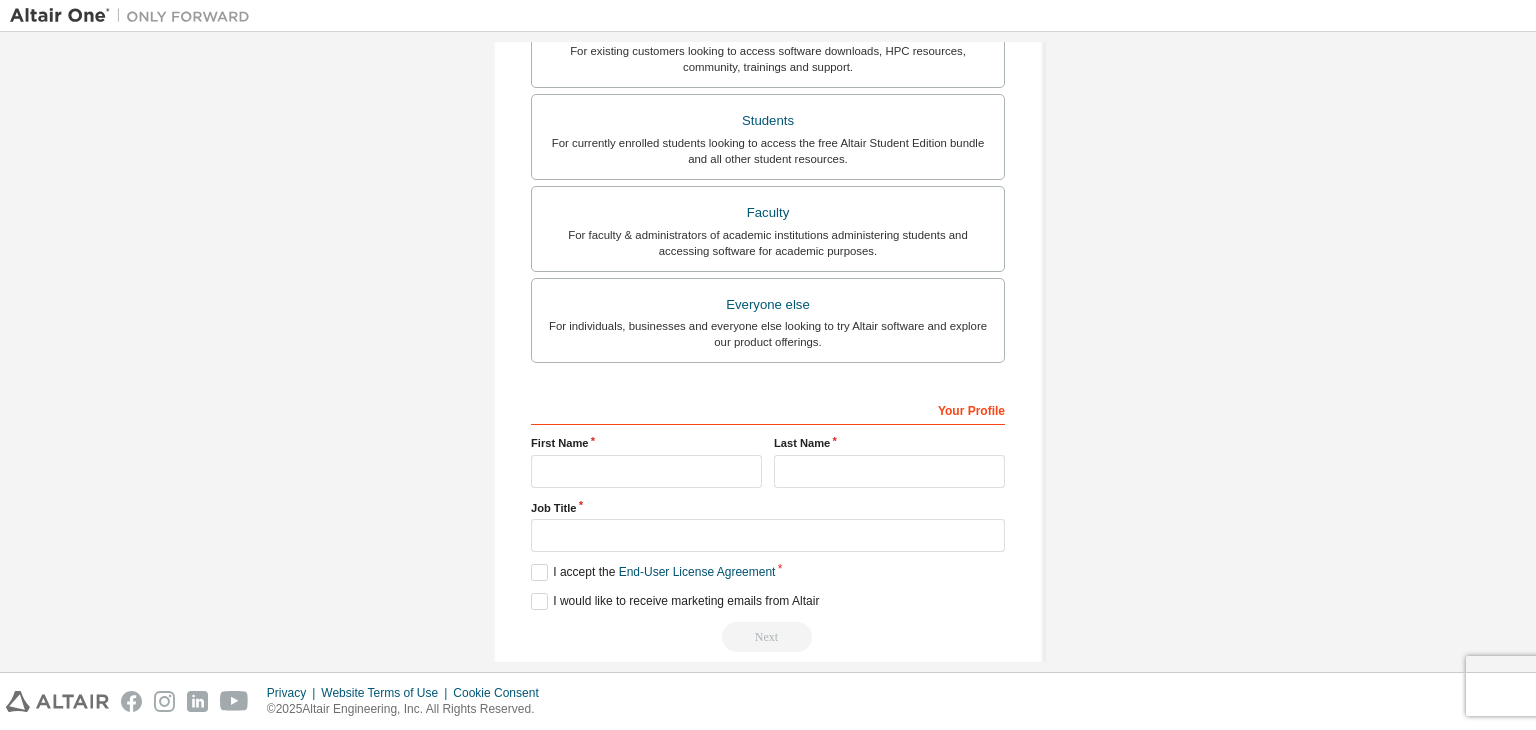 scroll, scrollTop: 552, scrollLeft: 0, axis: vertical 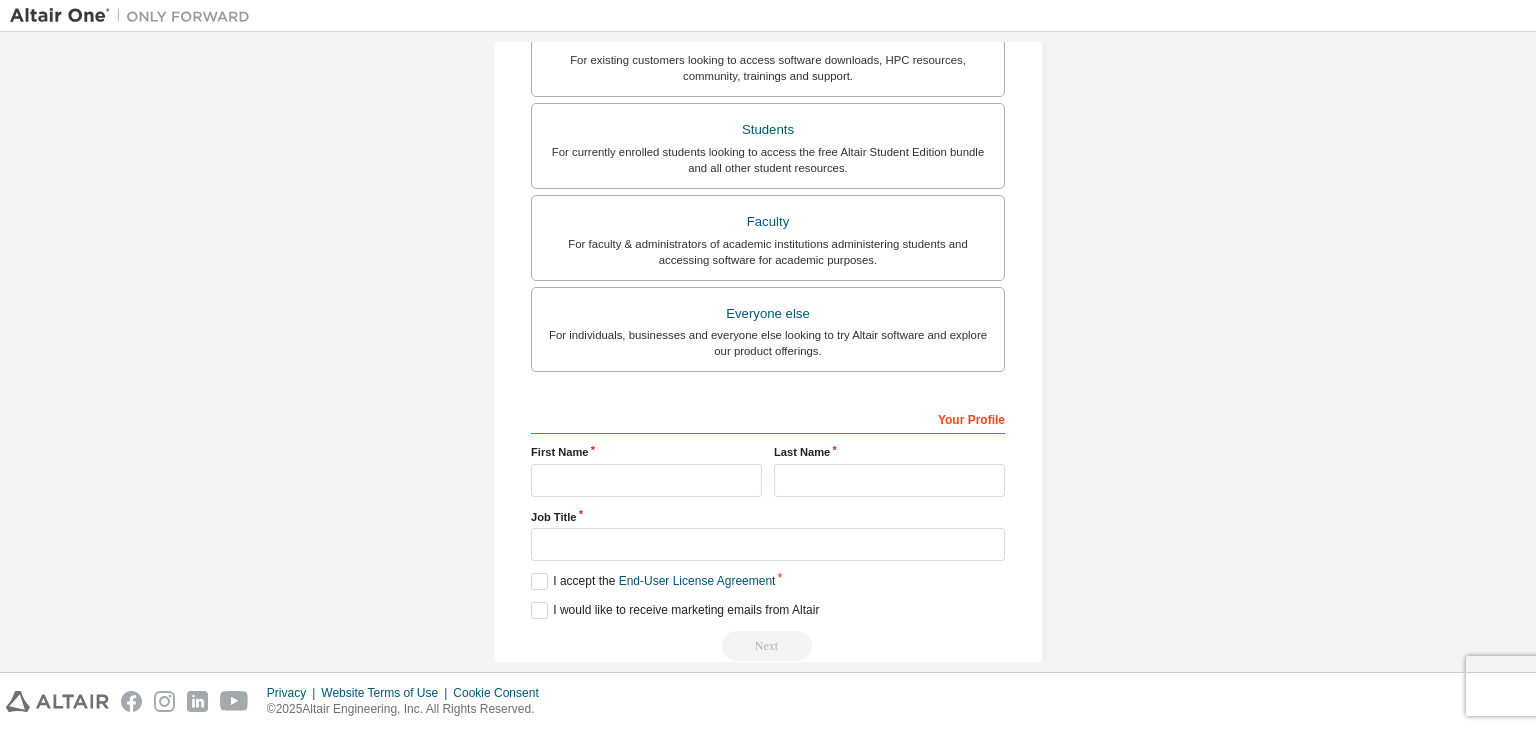 type on "**********" 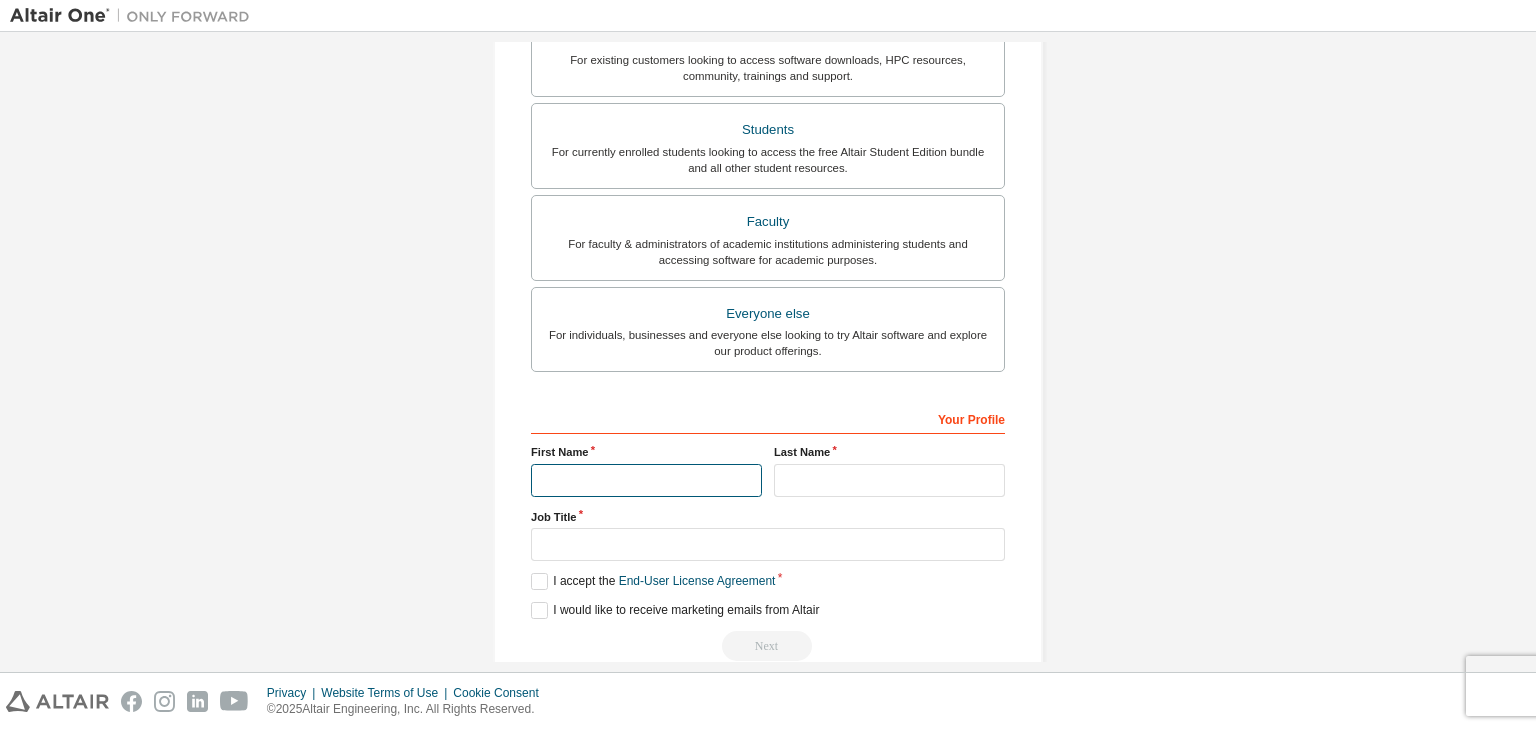 click at bounding box center (646, 480) 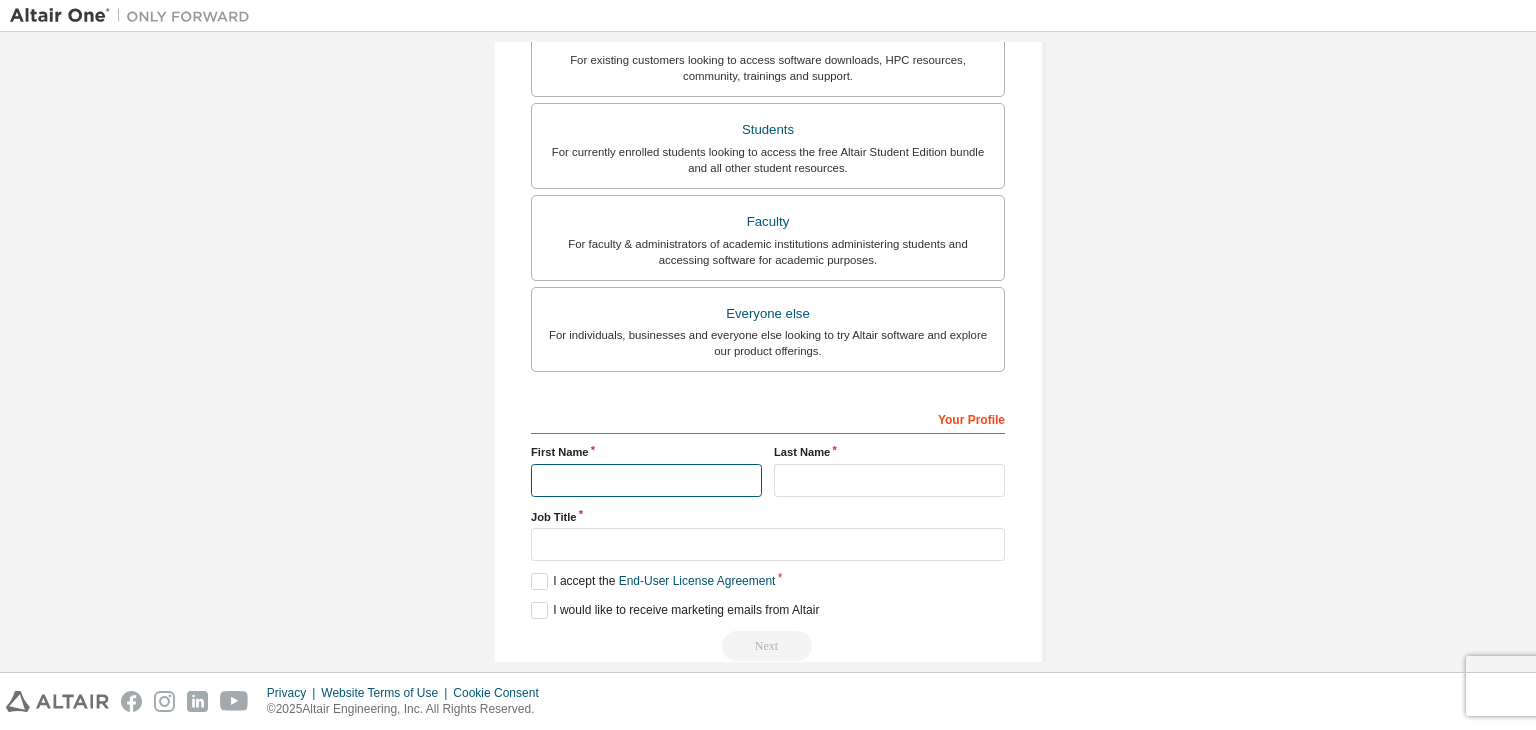 type on "********" 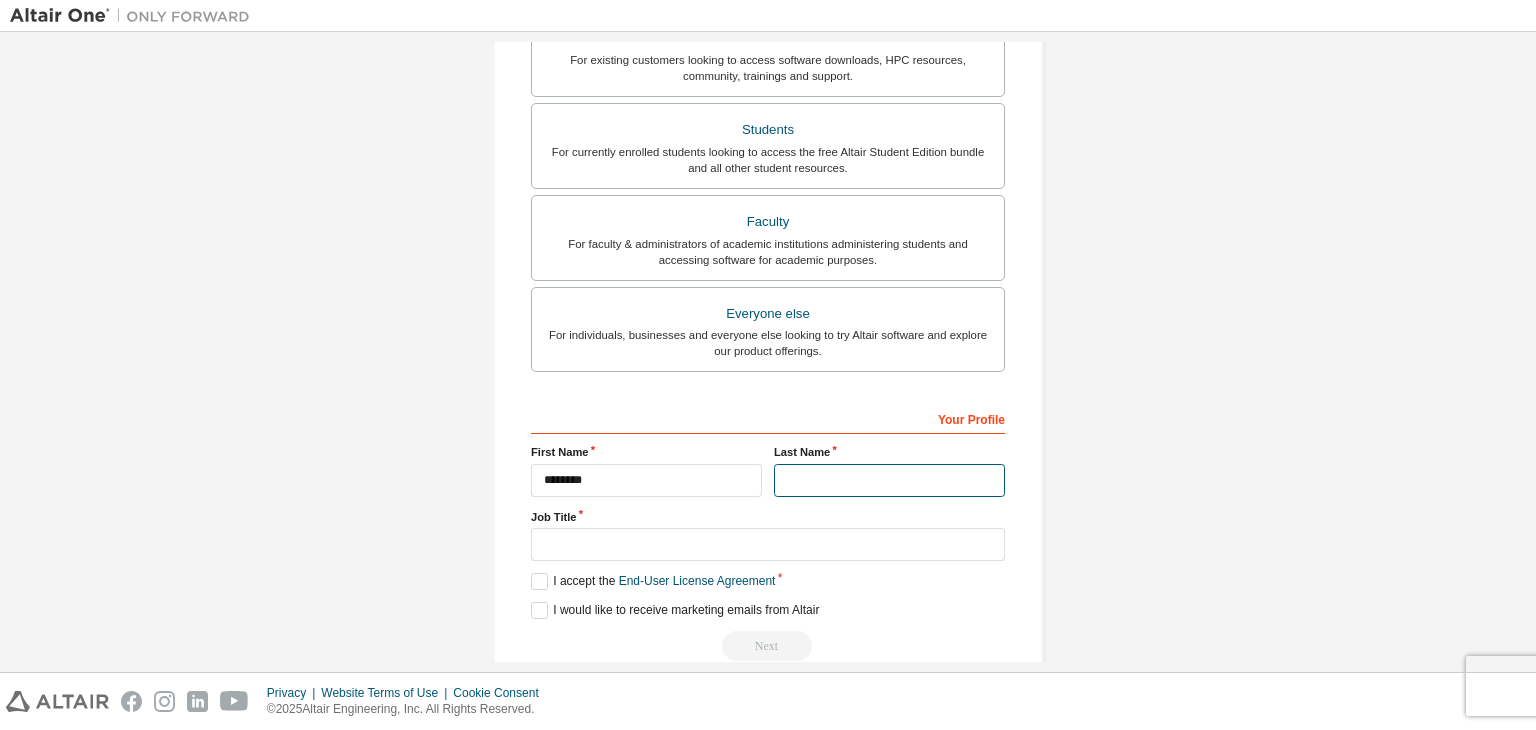click at bounding box center [889, 480] 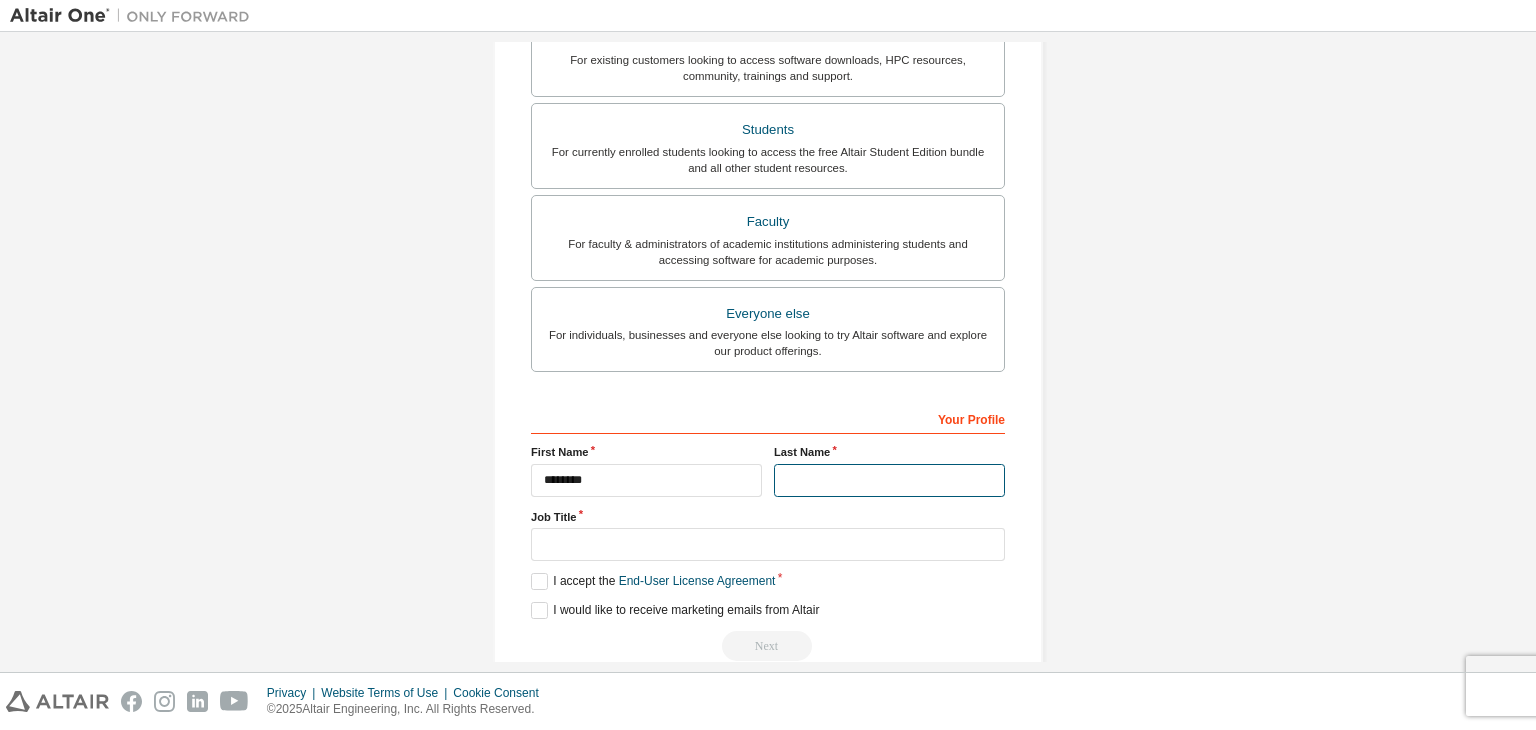 type on "*****" 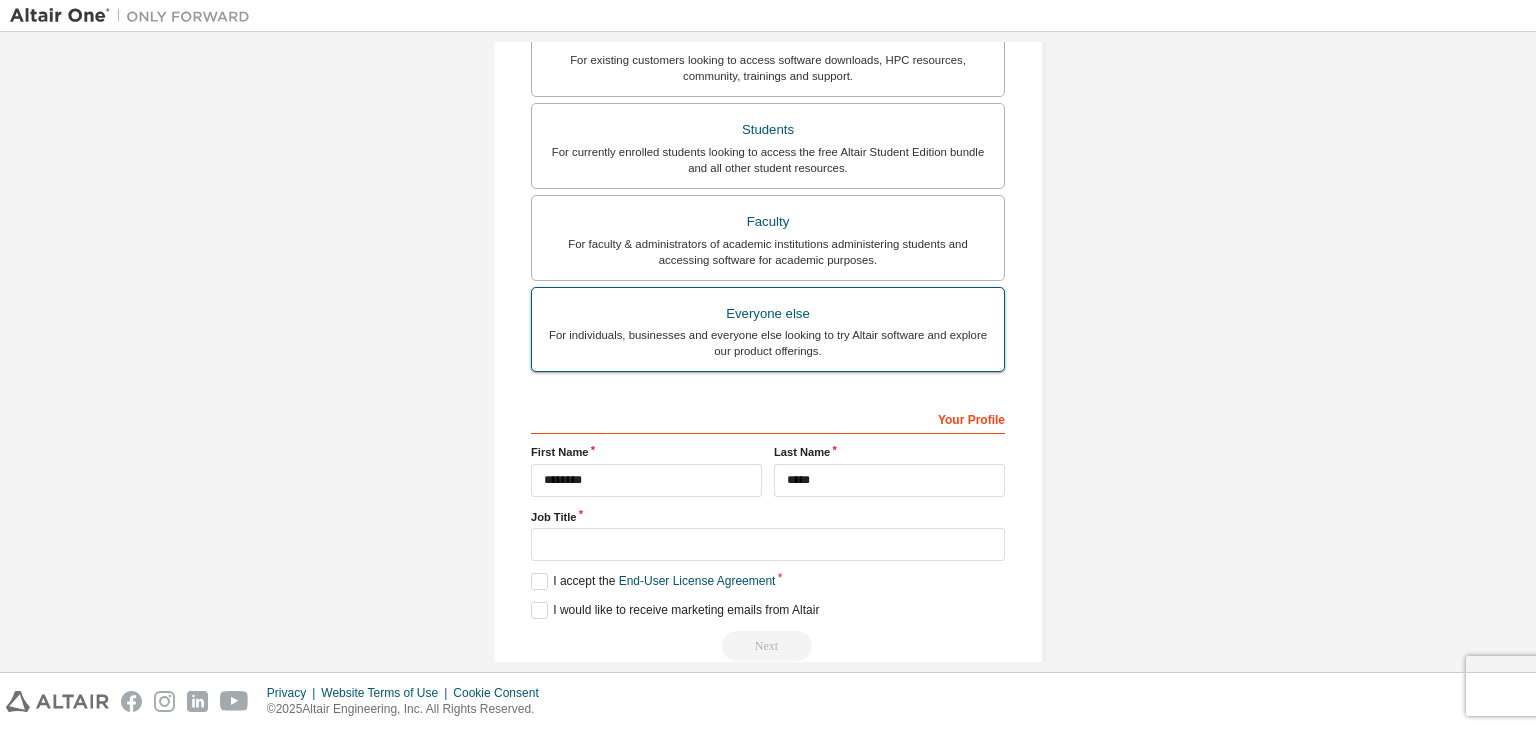 click on "For individuals, businesses and everyone else looking to try Altair software and explore our product offerings." at bounding box center [768, 343] 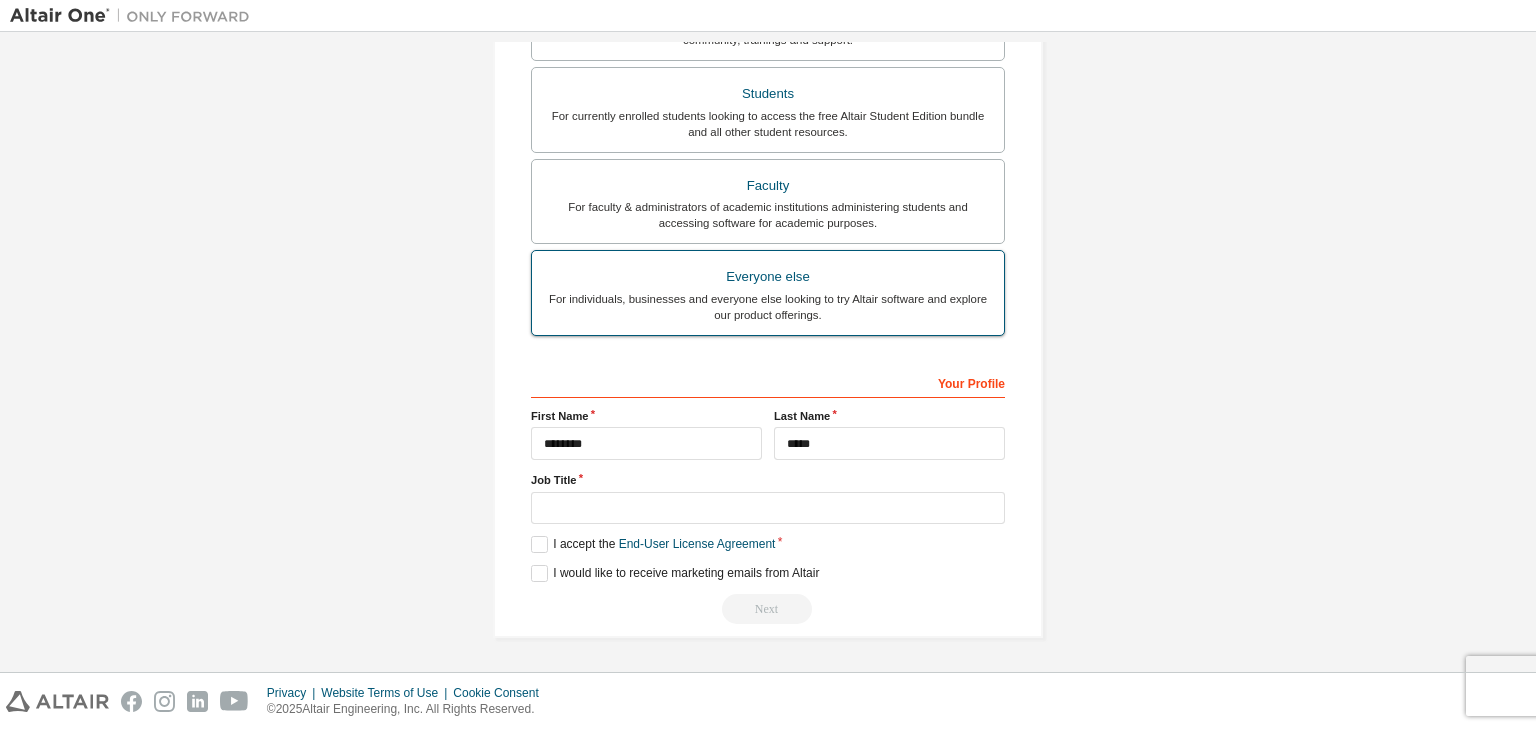 scroll, scrollTop: 403, scrollLeft: 0, axis: vertical 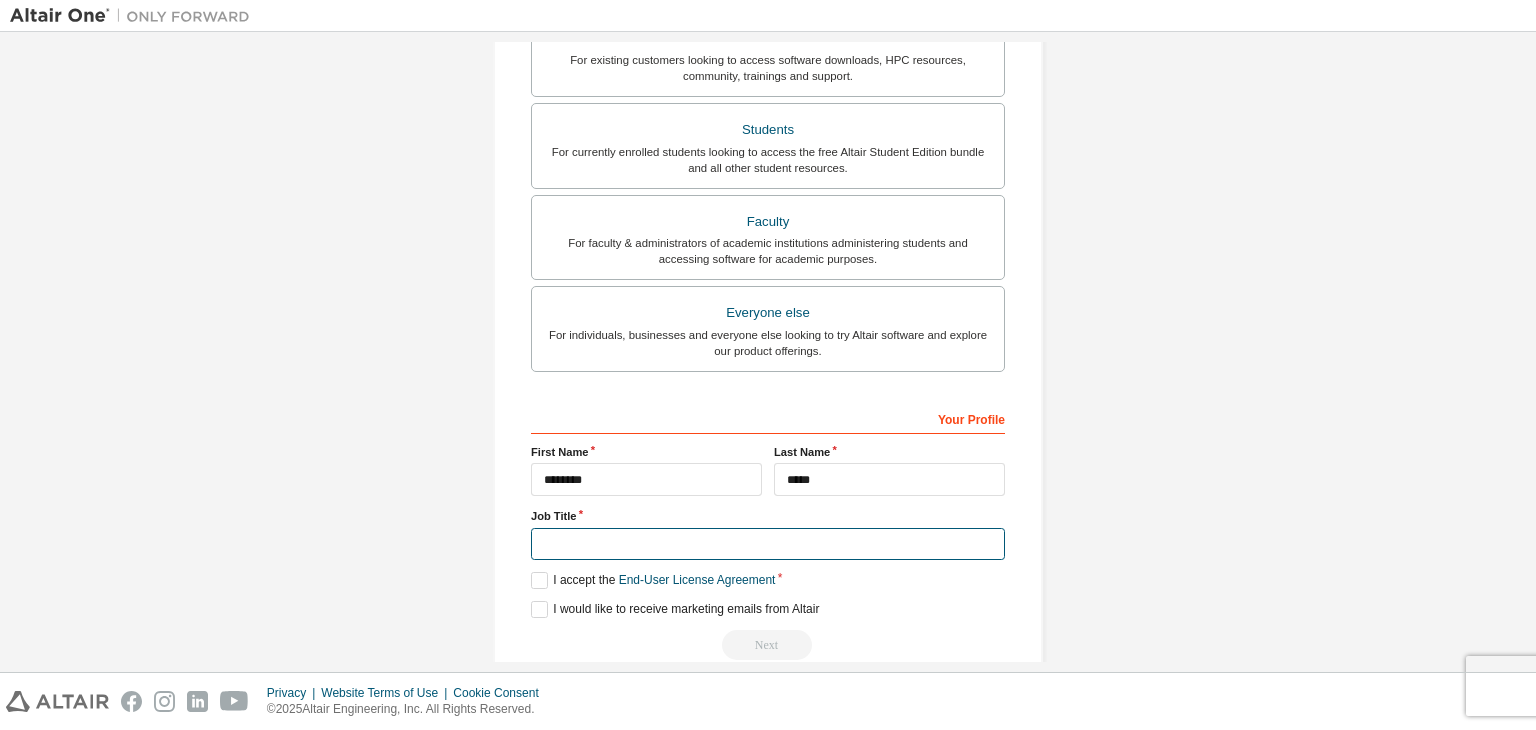 click at bounding box center [768, 544] 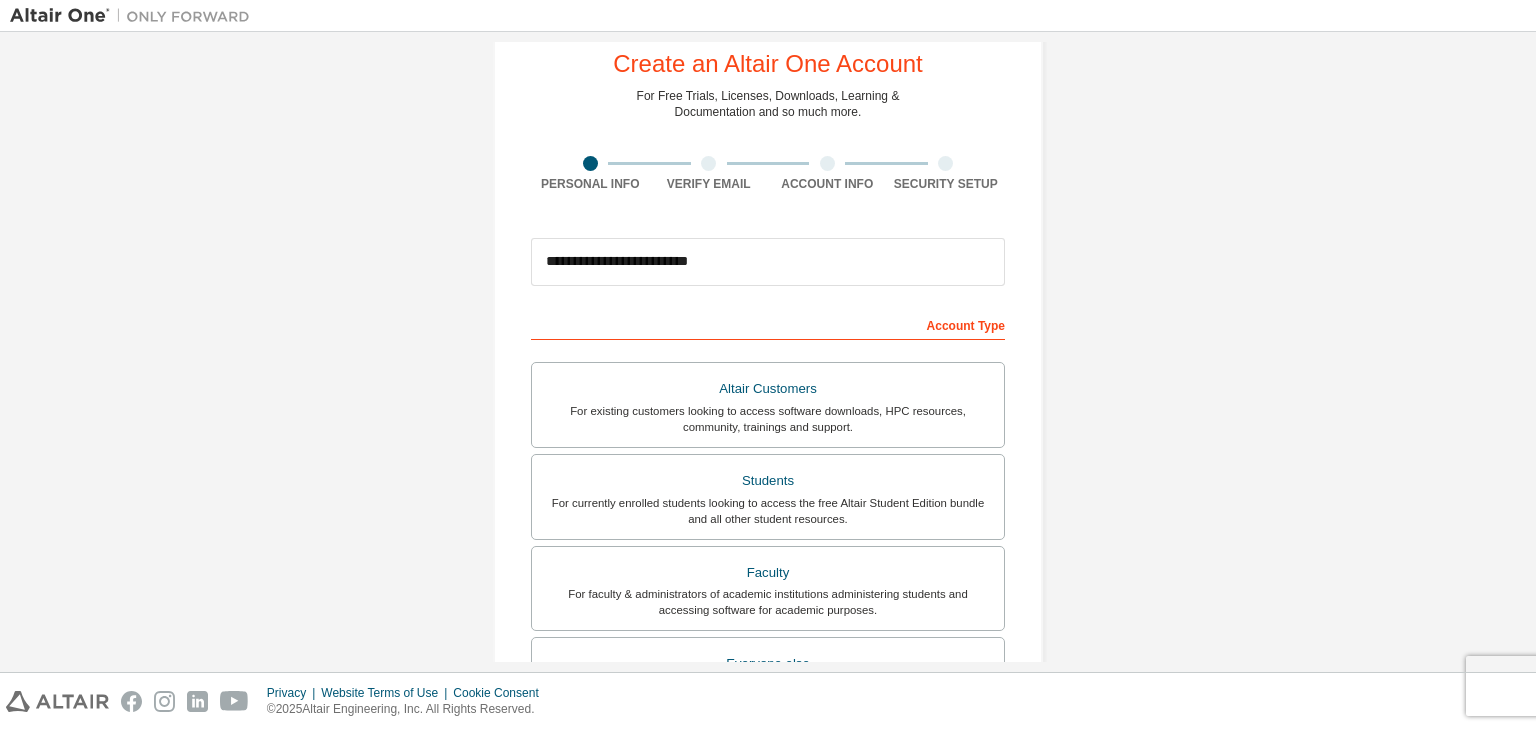 scroll, scrollTop: 50, scrollLeft: 0, axis: vertical 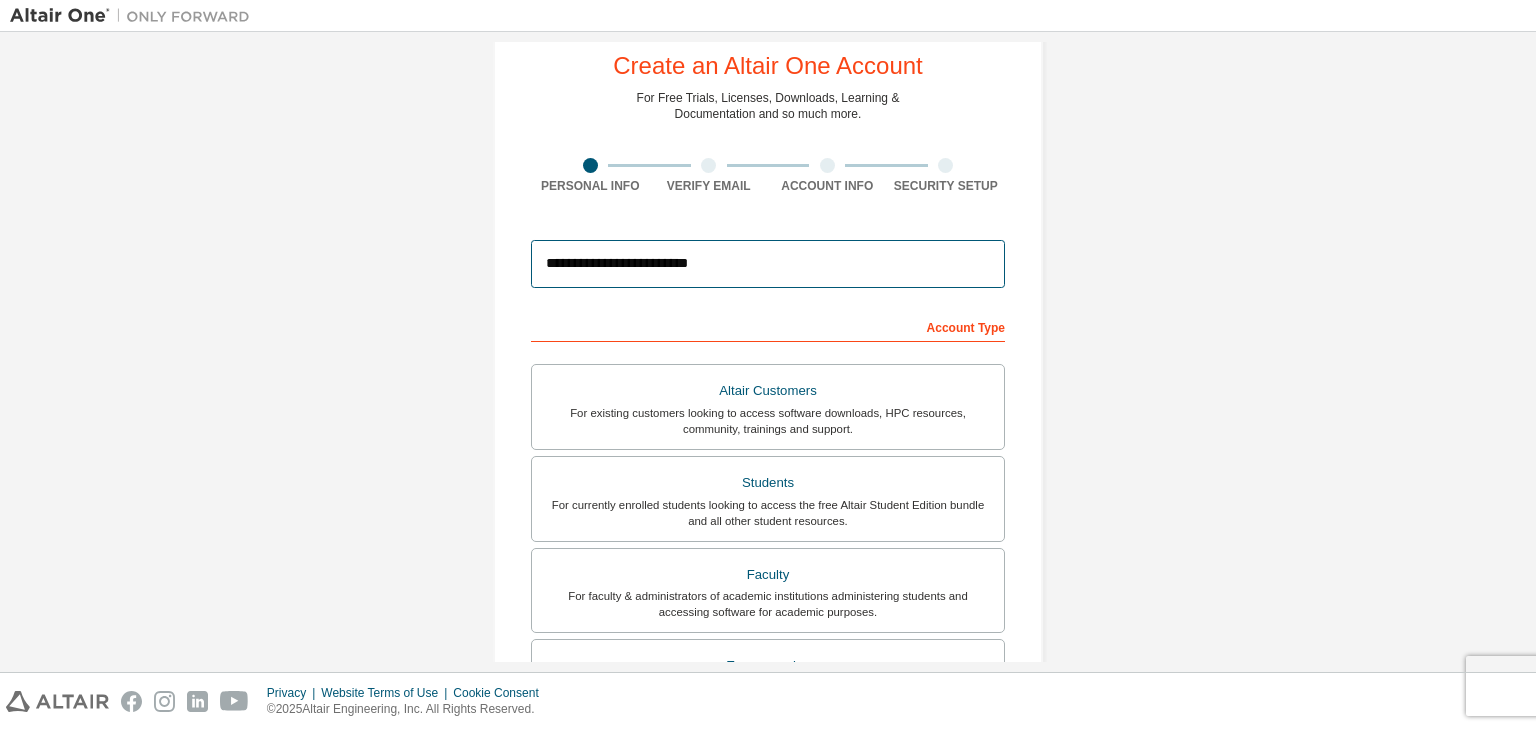 click on "**********" at bounding box center (768, 264) 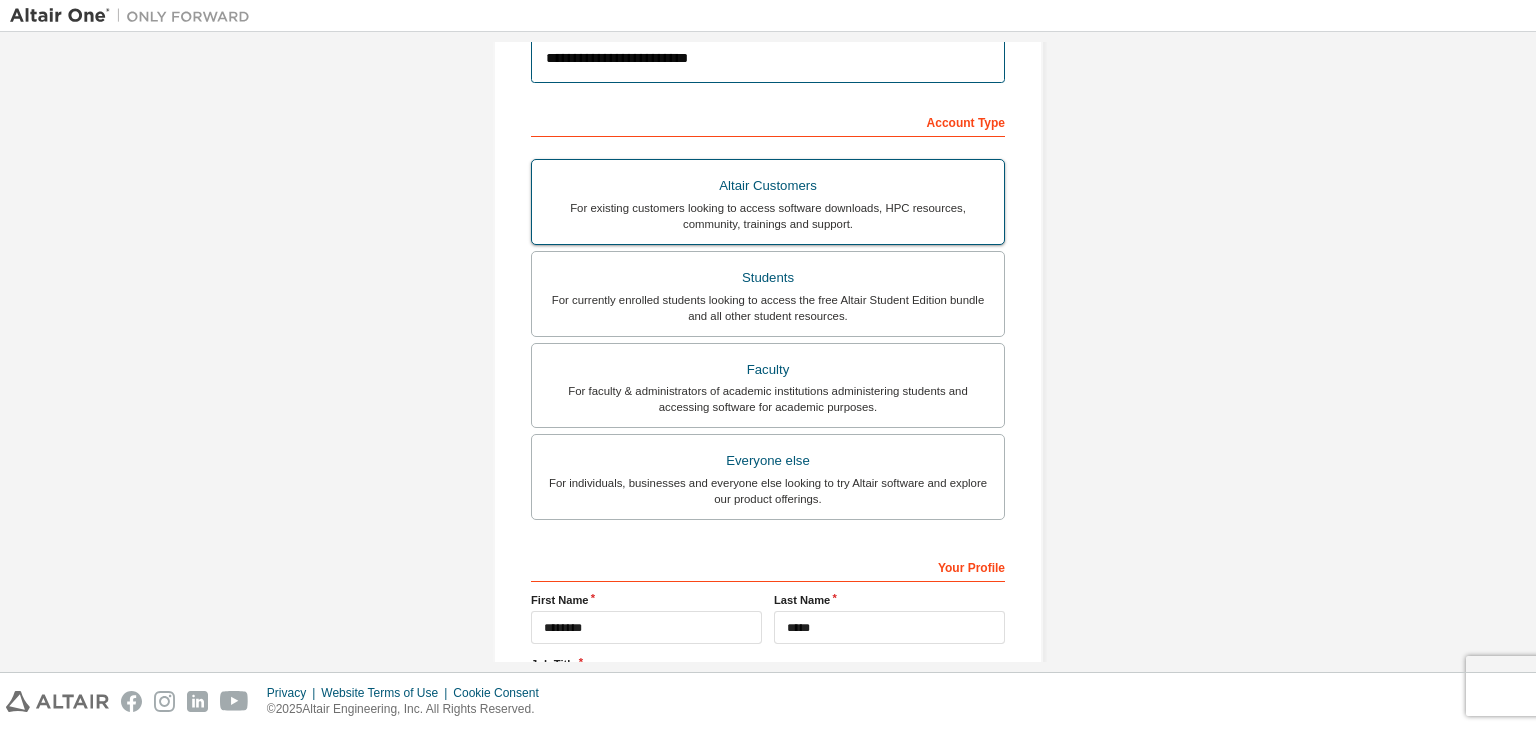 scroll, scrollTop: 256, scrollLeft: 0, axis: vertical 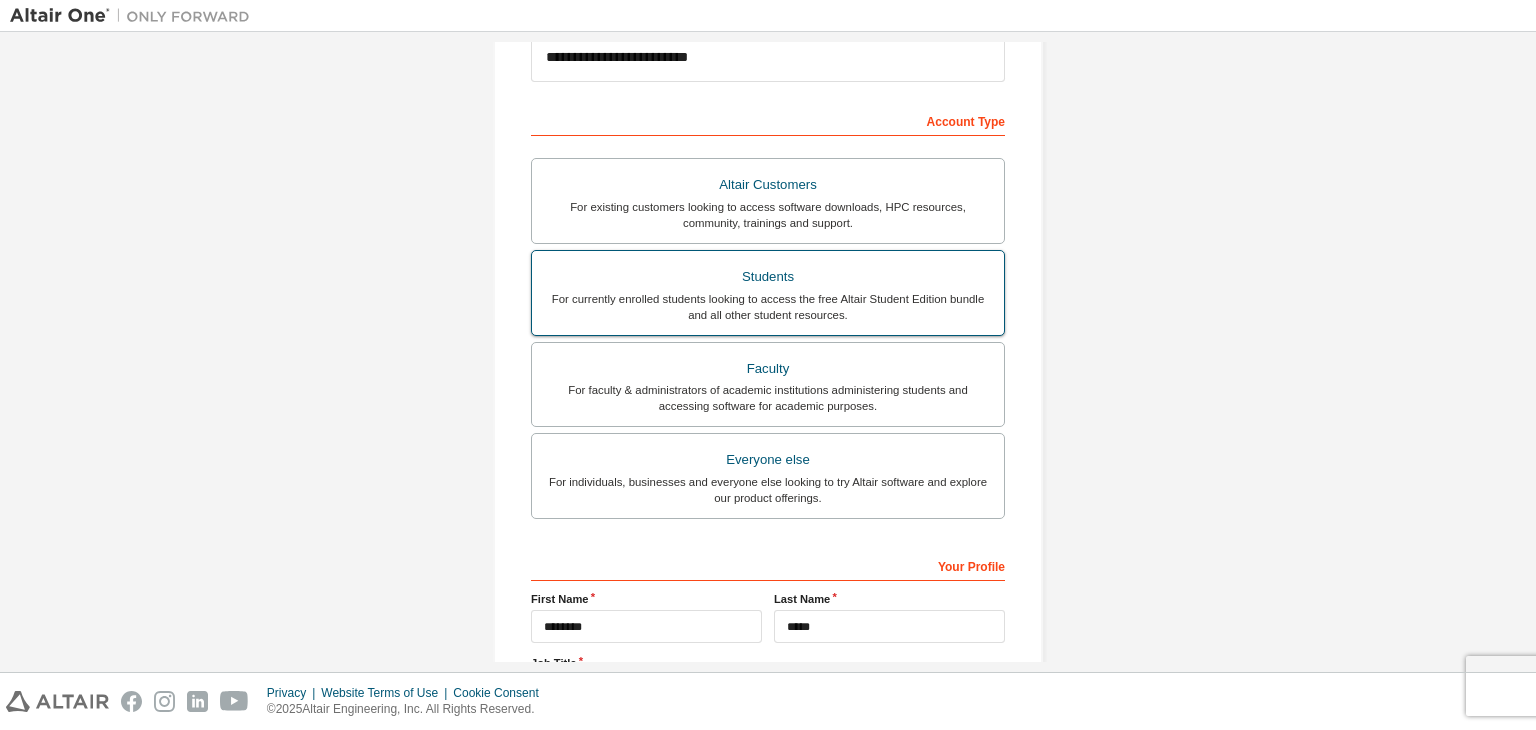 click on "Students" at bounding box center [768, 277] 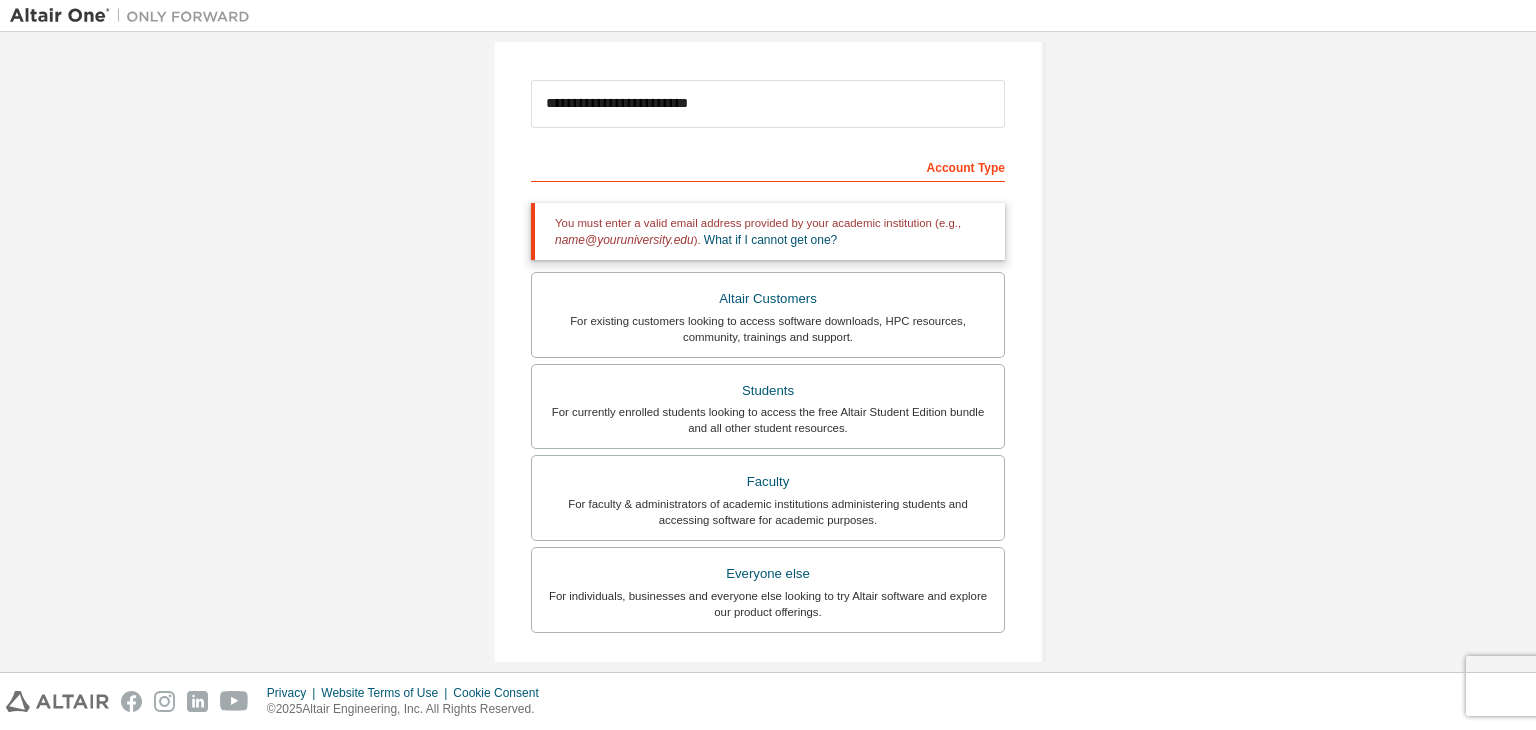 scroll, scrollTop: 206, scrollLeft: 0, axis: vertical 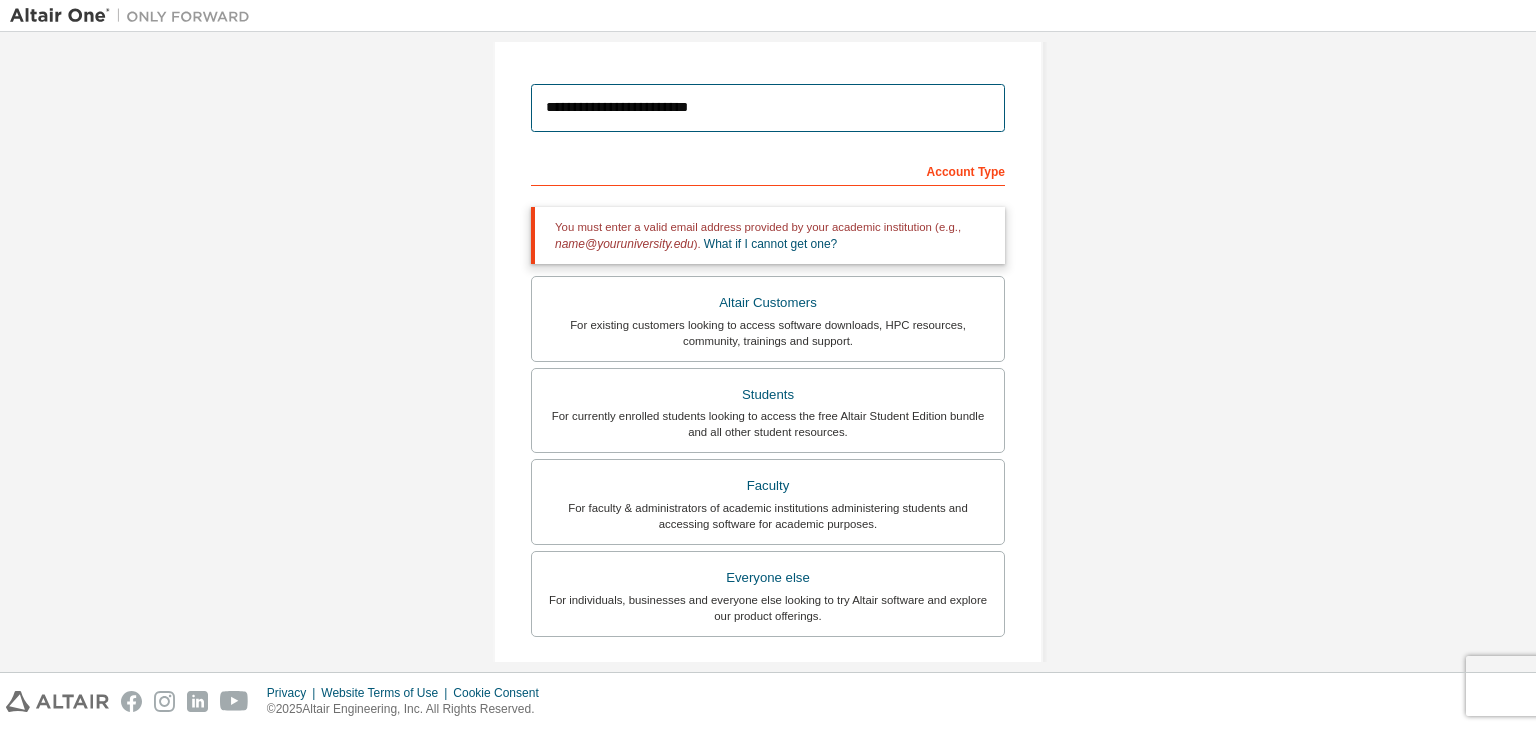 click on "**********" at bounding box center [768, 108] 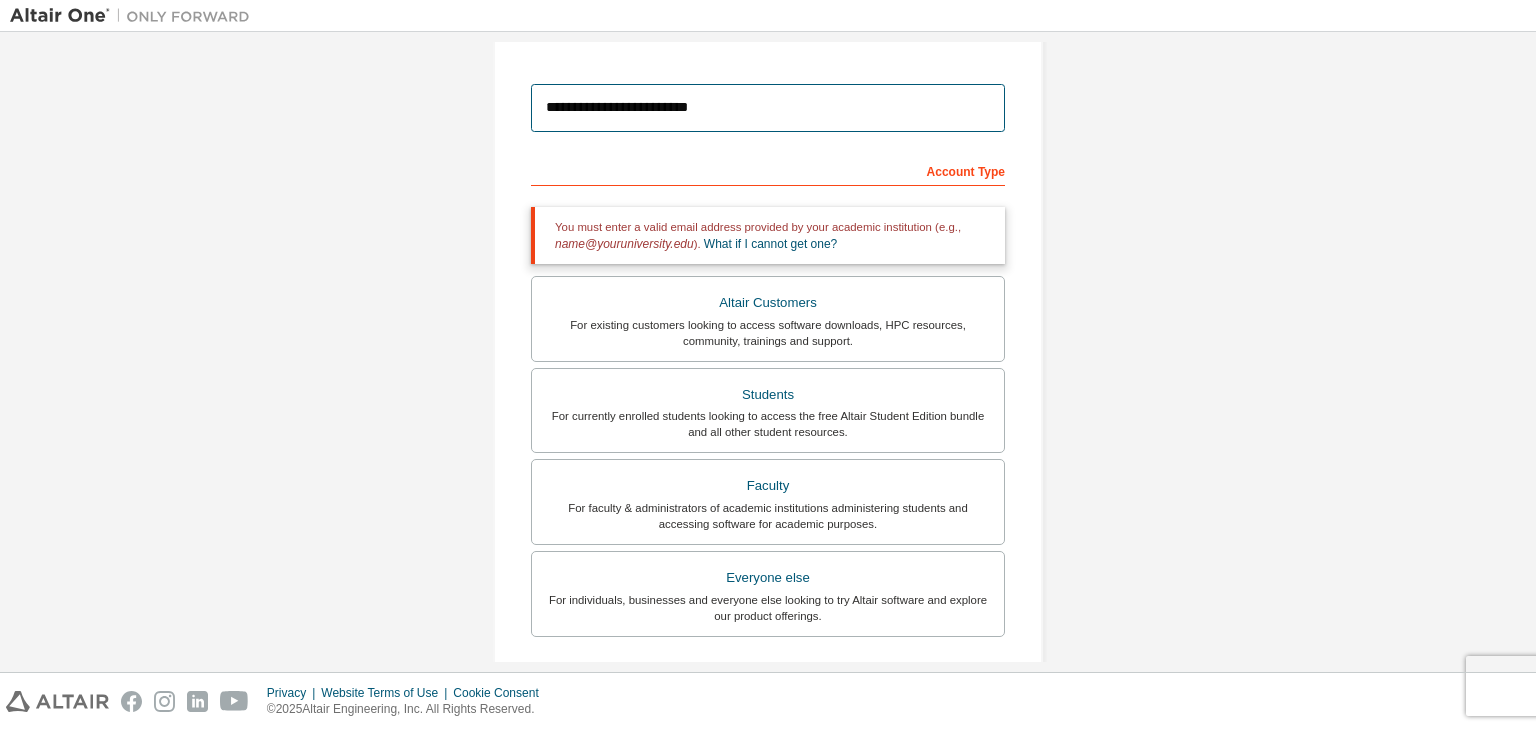 click on "**********" at bounding box center (768, 108) 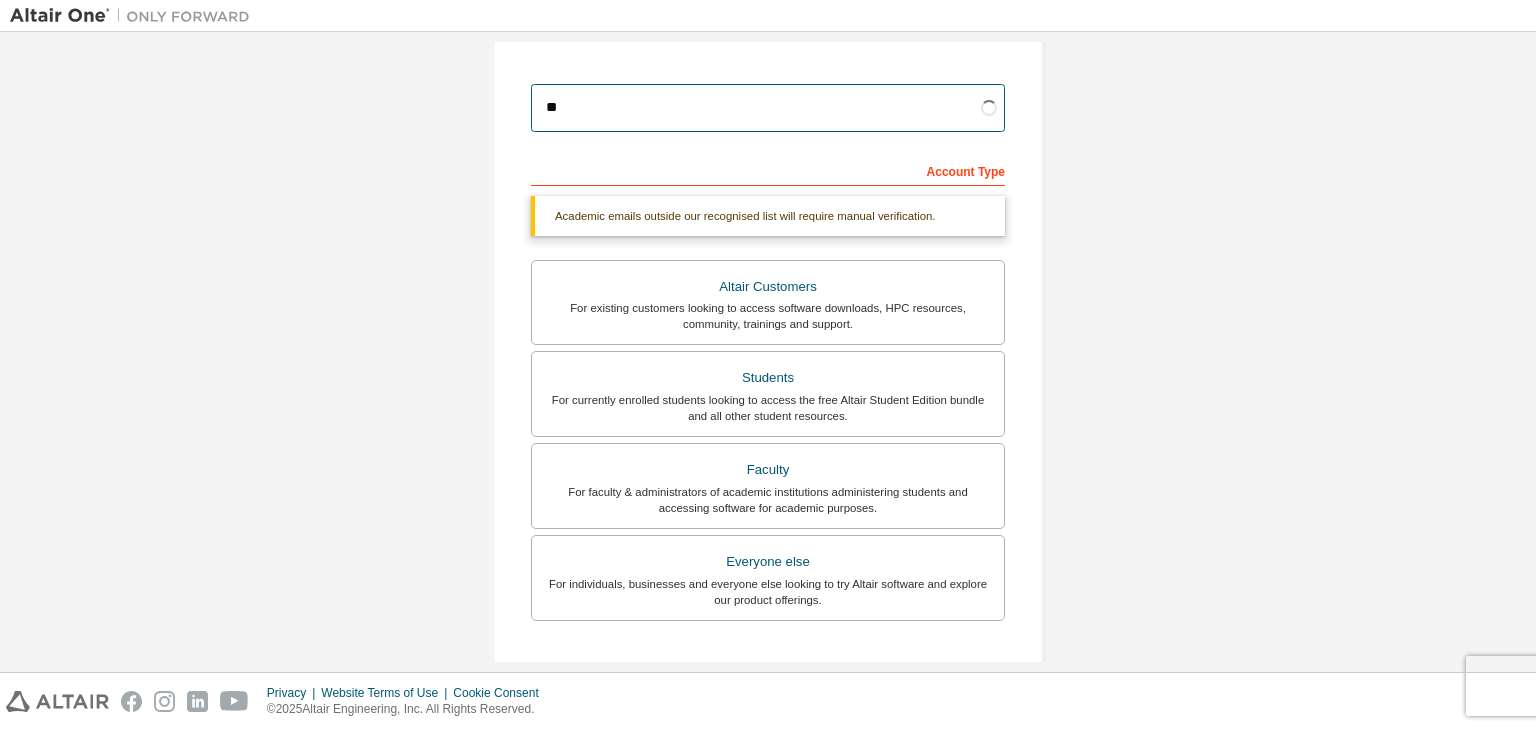 type on "*" 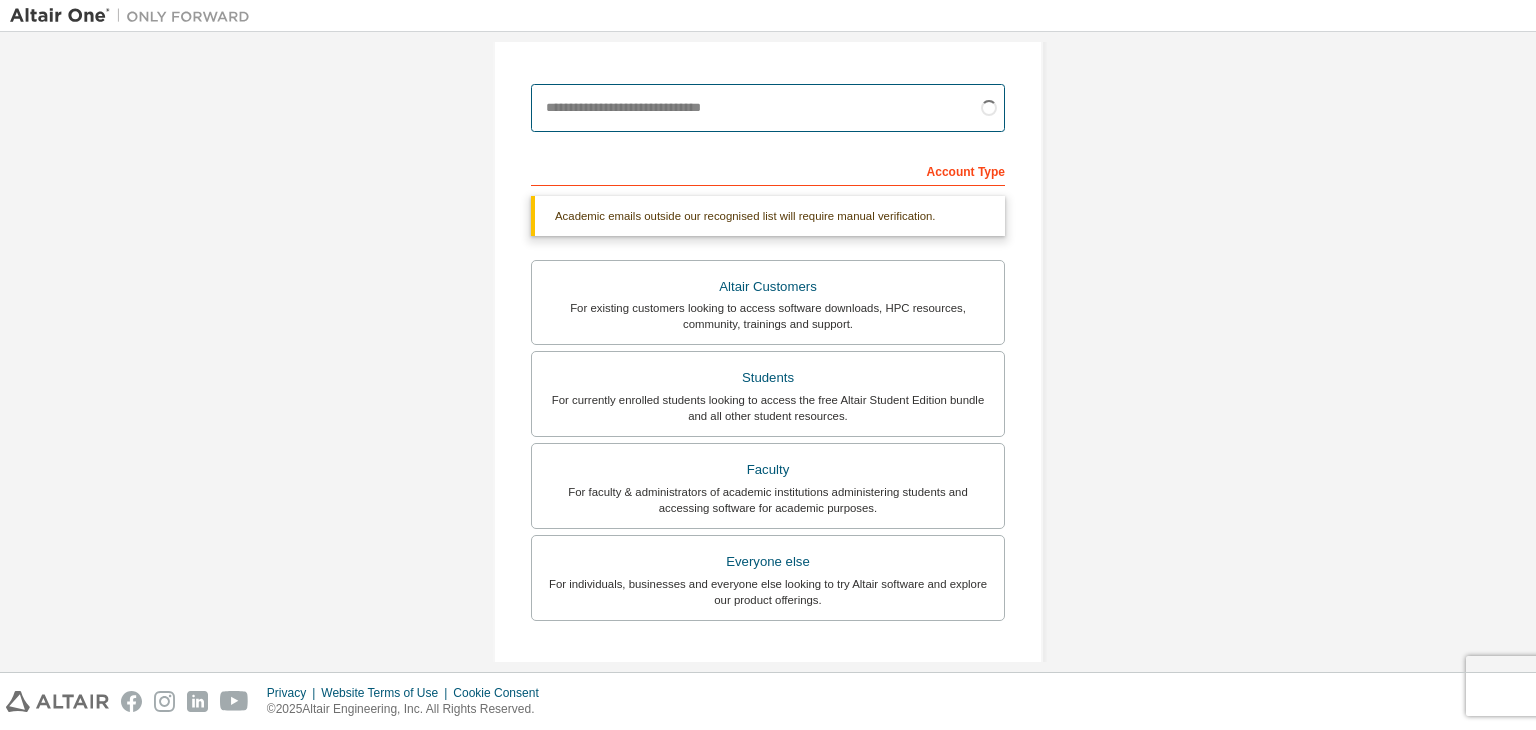 click at bounding box center (768, 108) 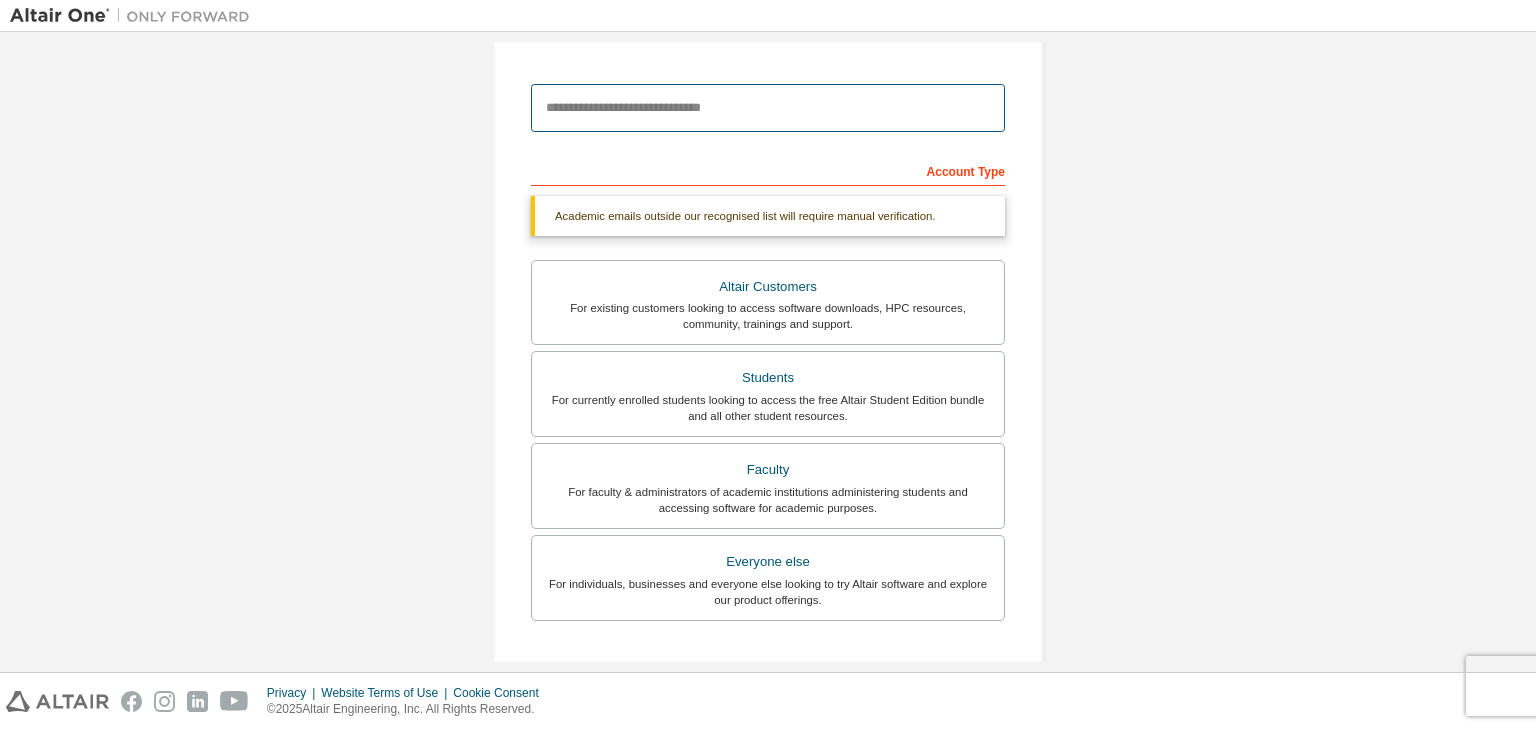 type on "**********" 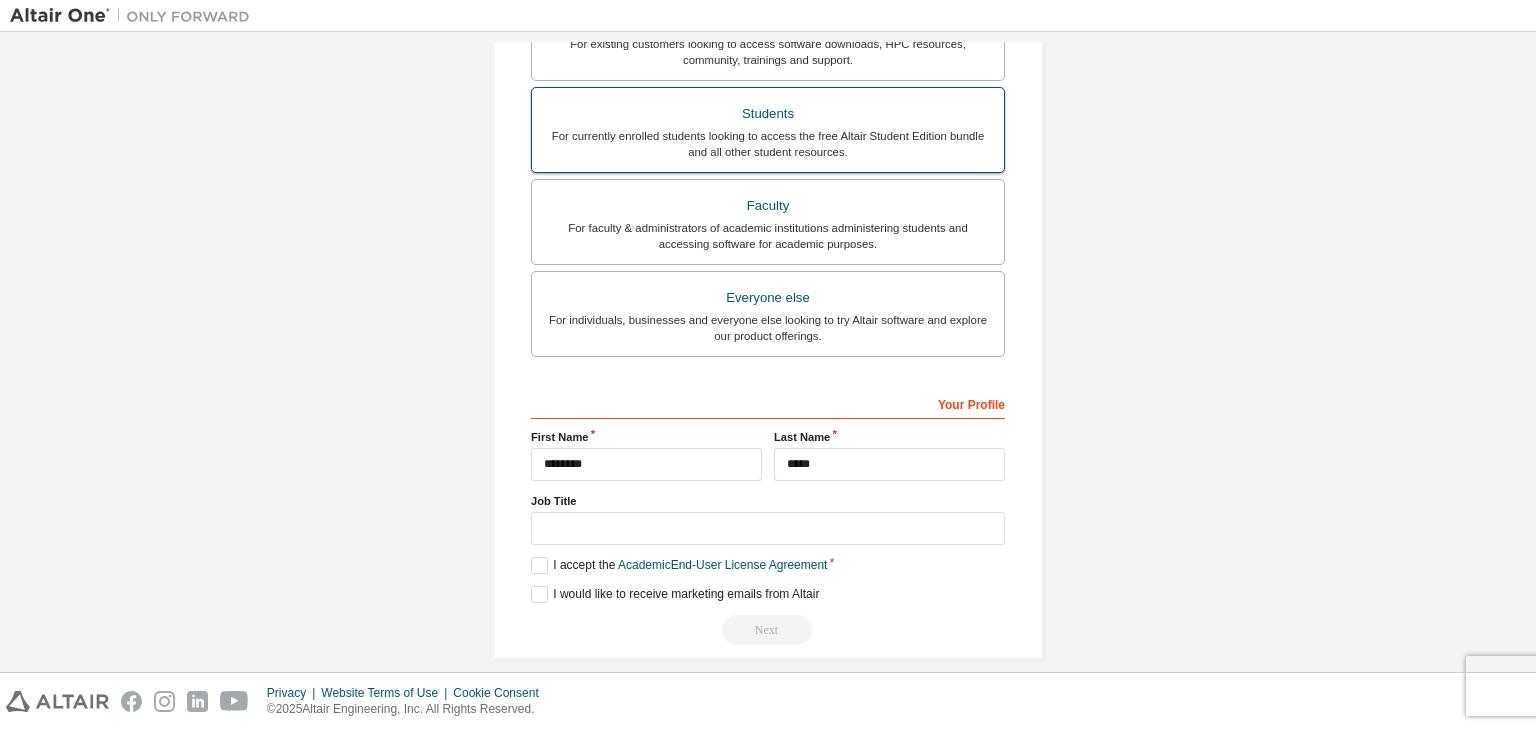 scroll, scrollTop: 482, scrollLeft: 0, axis: vertical 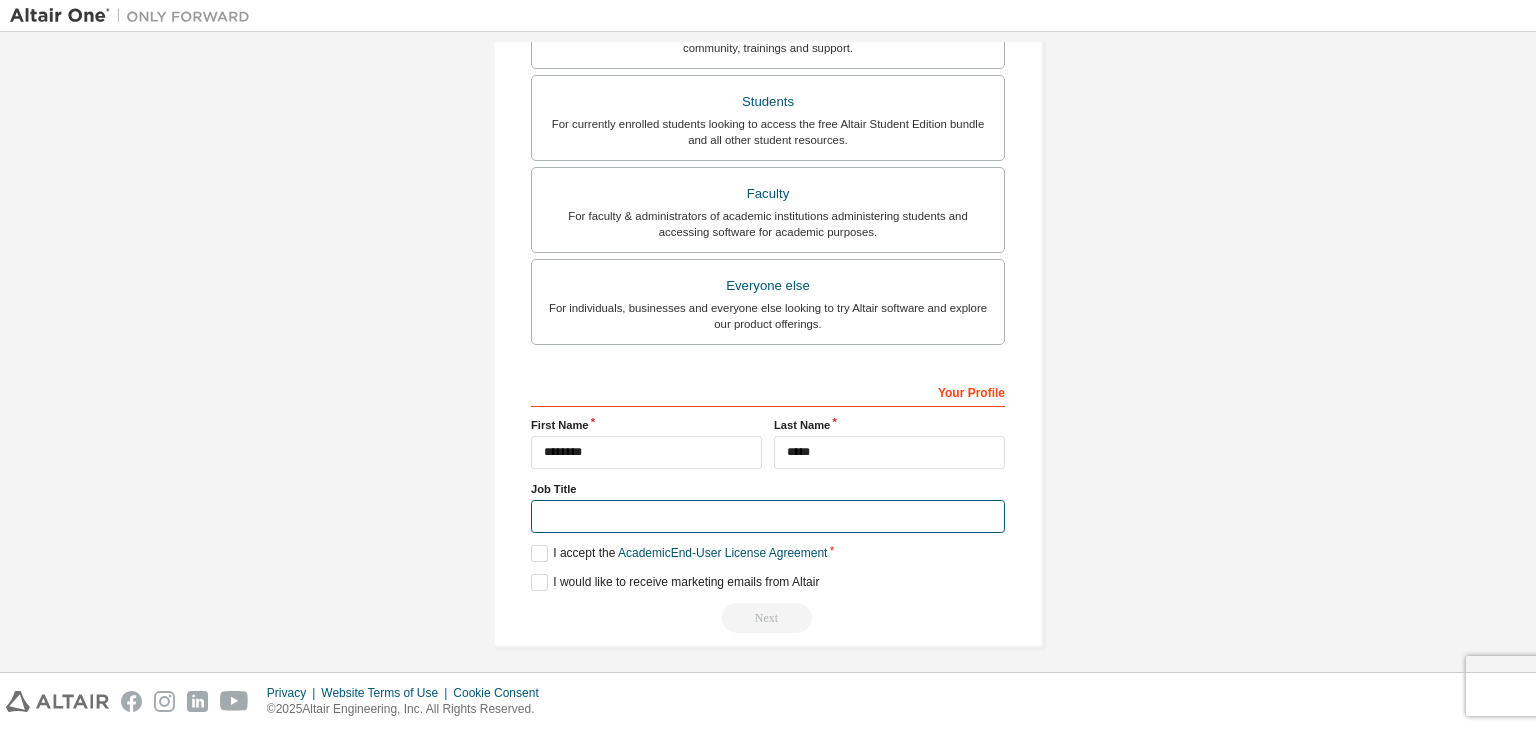 click at bounding box center (768, 516) 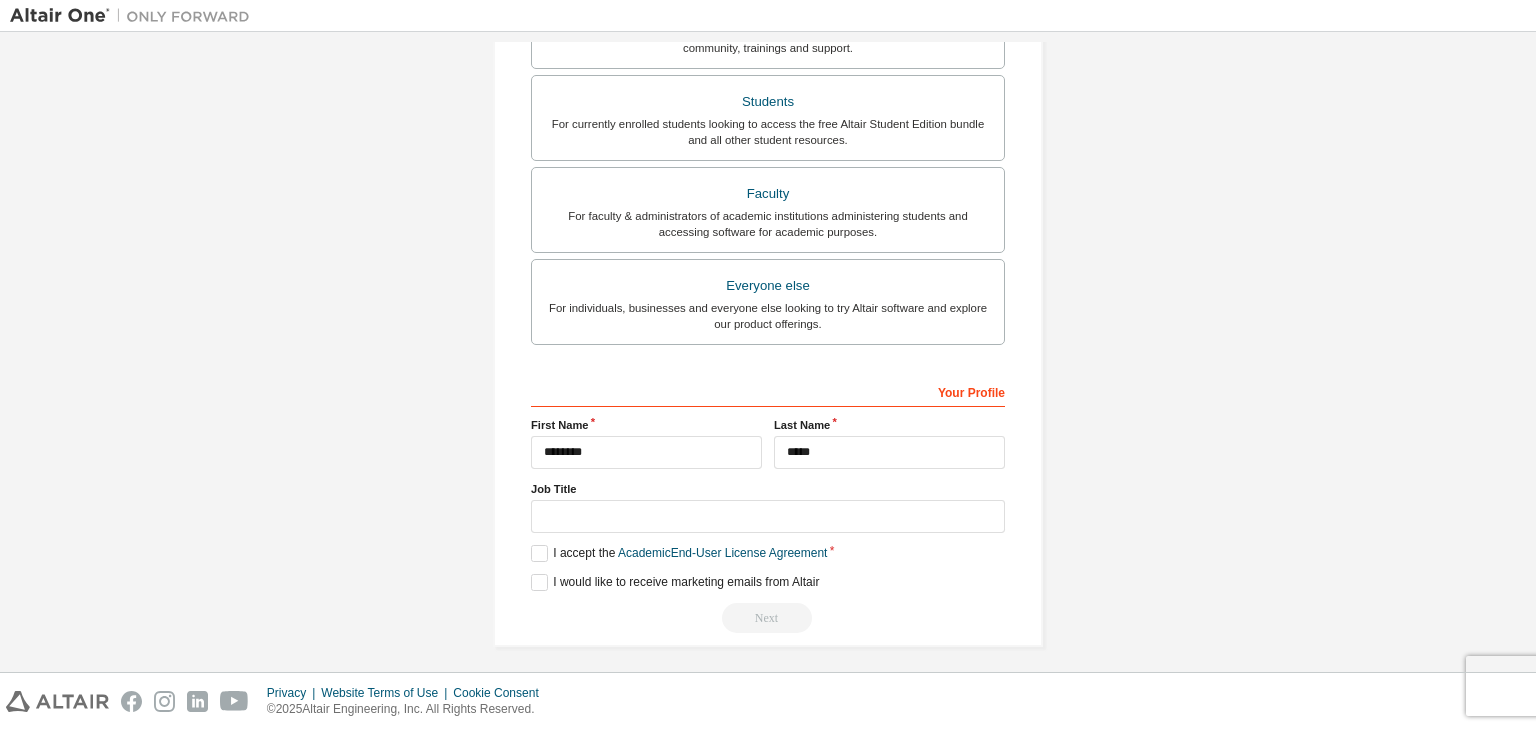 click on "Your Profile First Name ******** Last Name ***** Job Title Please provide [STATE] I accept the Academic End-User License Agreement I would like to receive marketing emails from Altair Next" at bounding box center [768, 504] 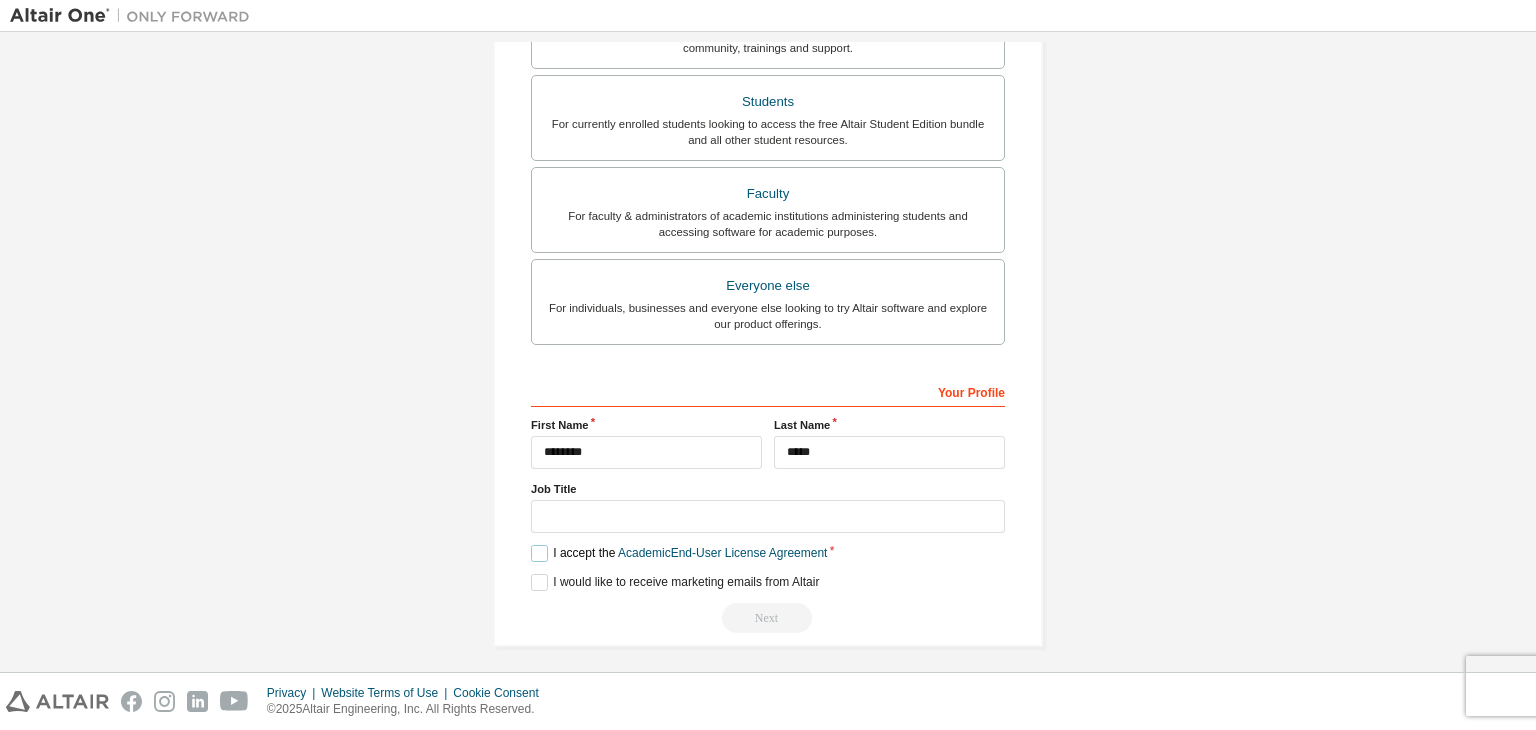 click on "I accept the   Academic   End-User License Agreement" at bounding box center [679, 553] 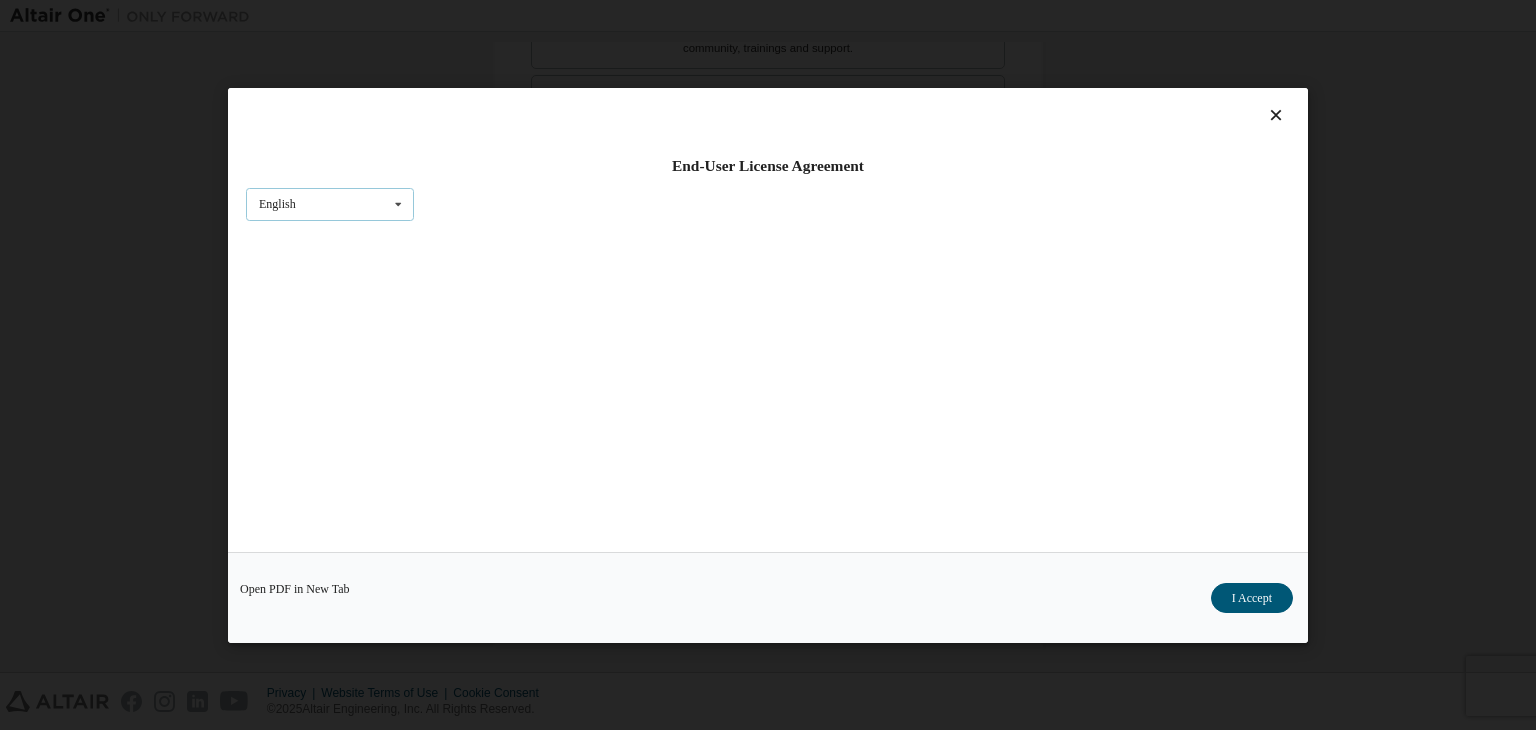 click on "English English" at bounding box center (330, 203) 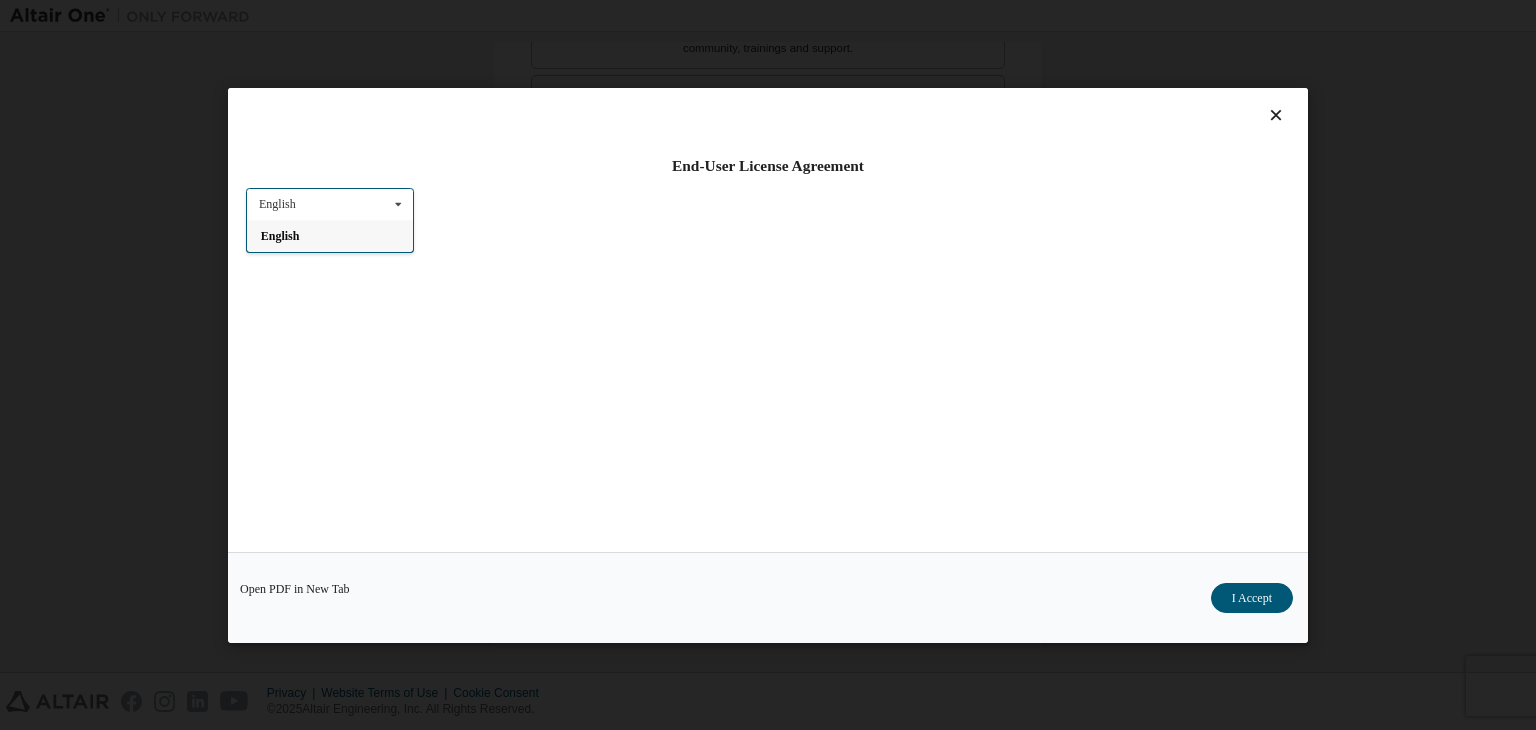 click on "English" at bounding box center [330, 235] 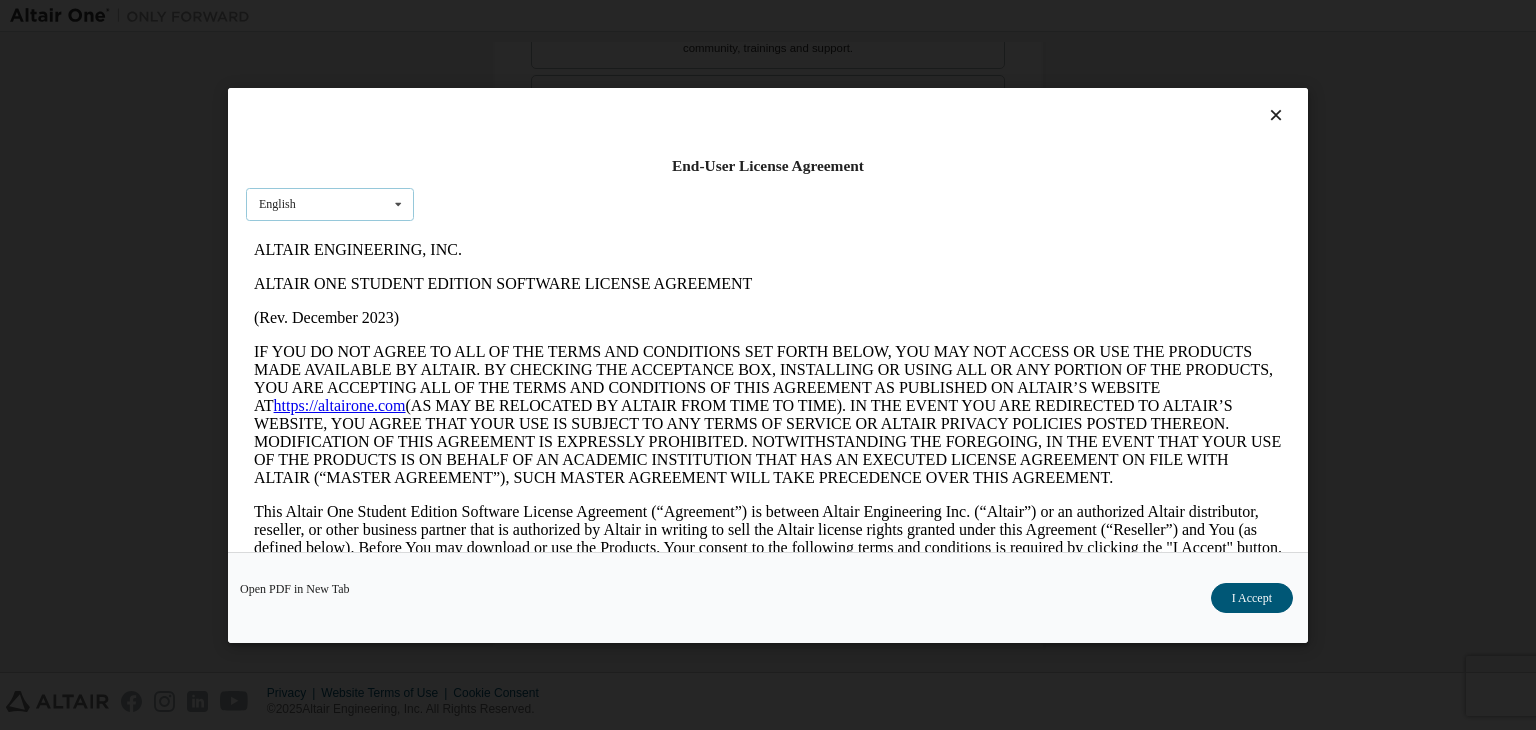 scroll, scrollTop: 0, scrollLeft: 0, axis: both 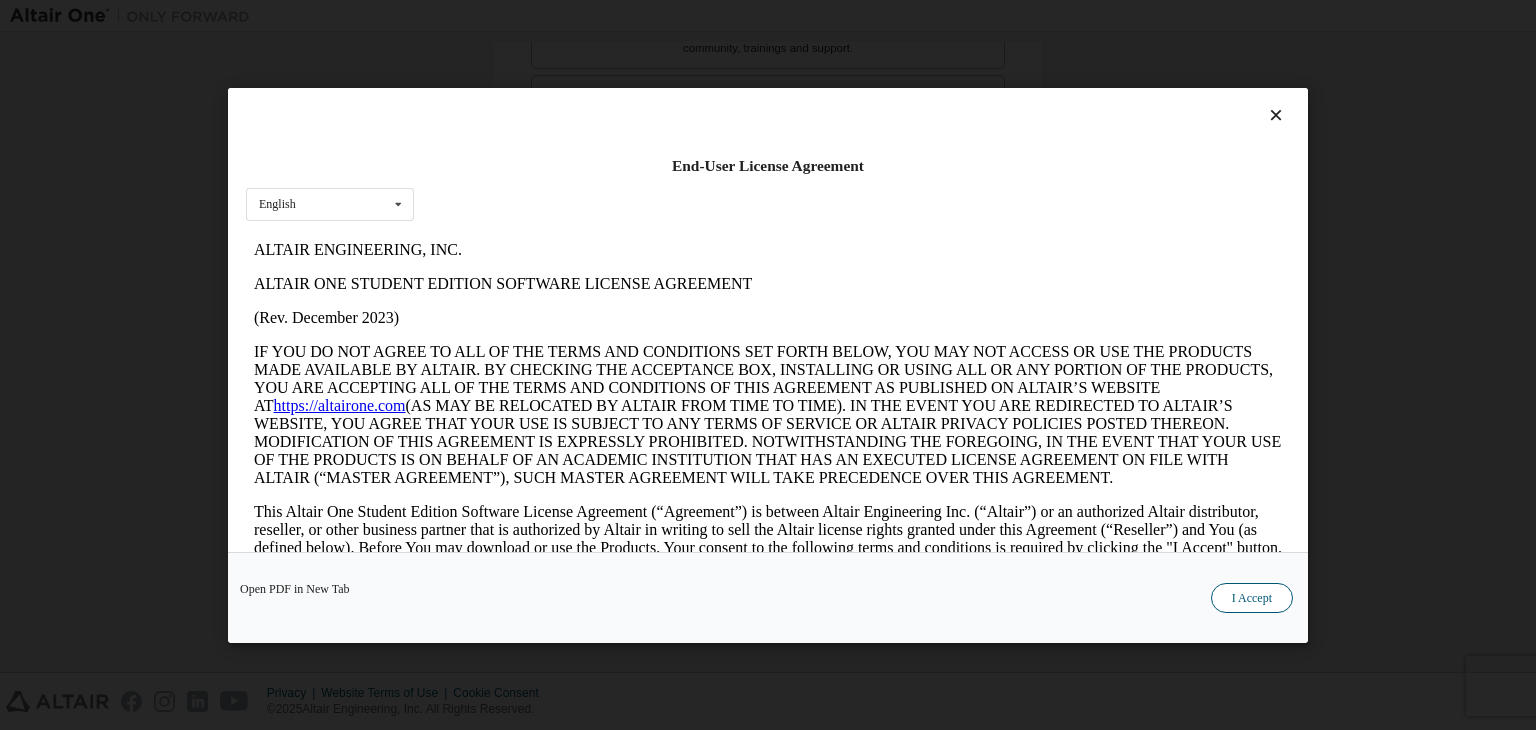 click on "I Accept" at bounding box center (1252, 598) 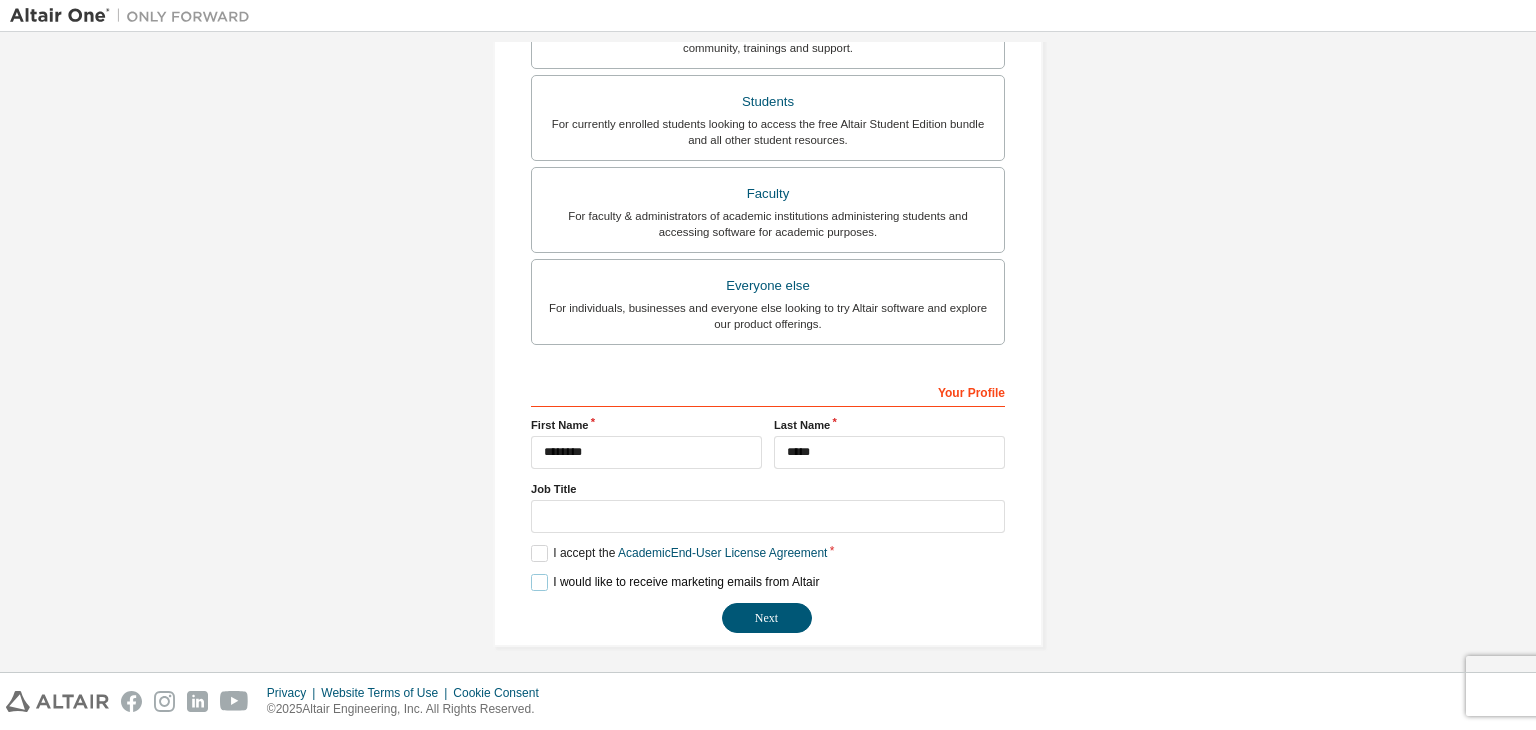 click on "I would like to receive marketing emails from Altair" at bounding box center (675, 582) 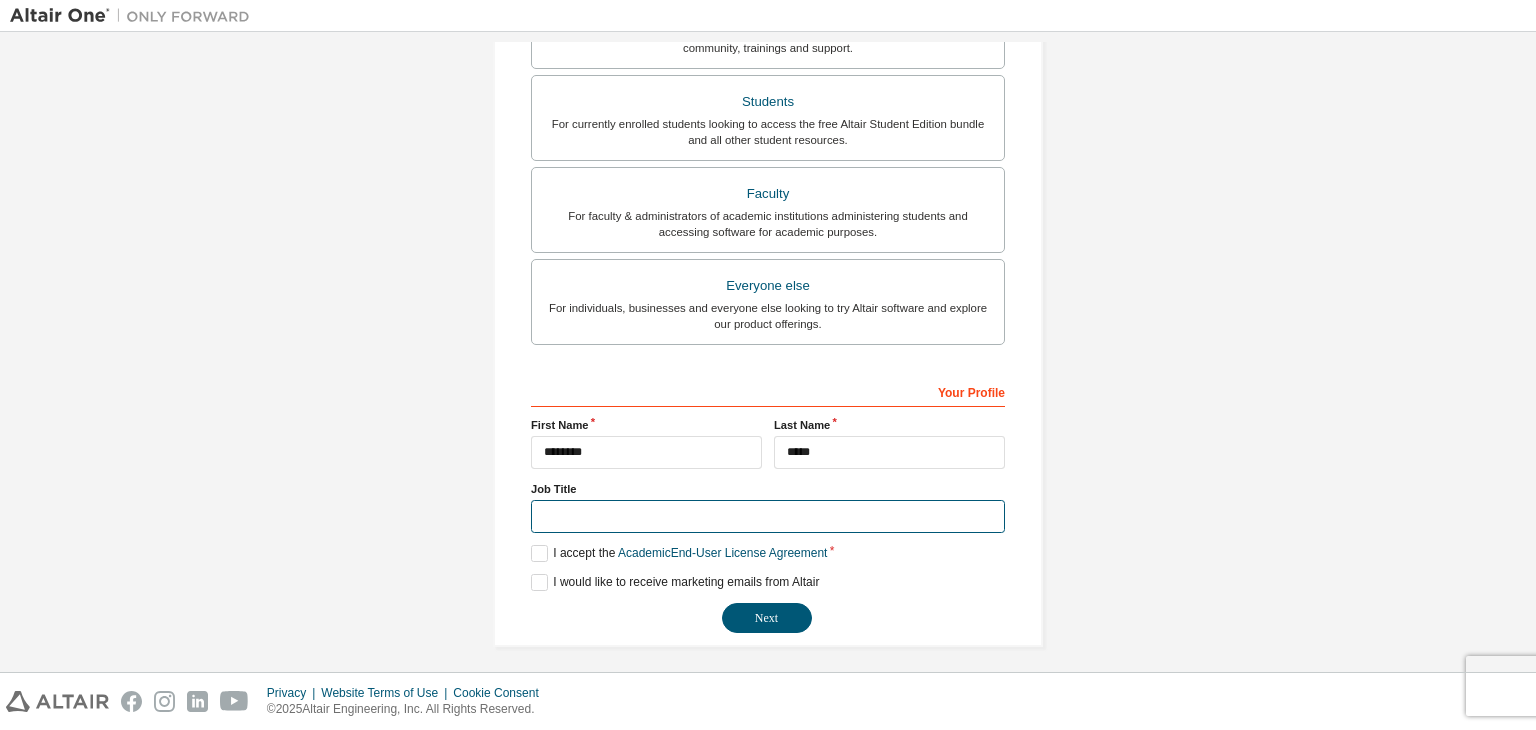 click at bounding box center (768, 516) 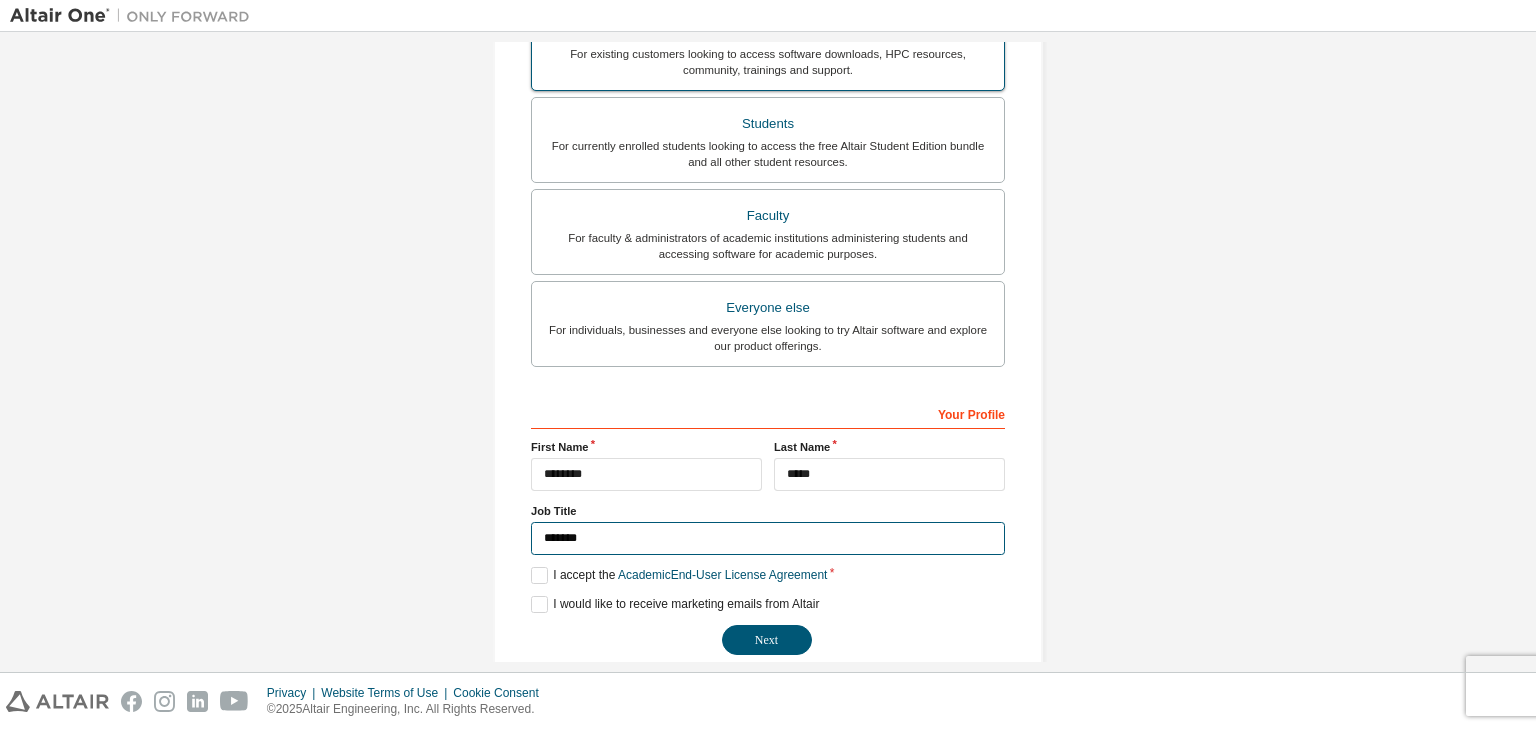 scroll, scrollTop: 487, scrollLeft: 0, axis: vertical 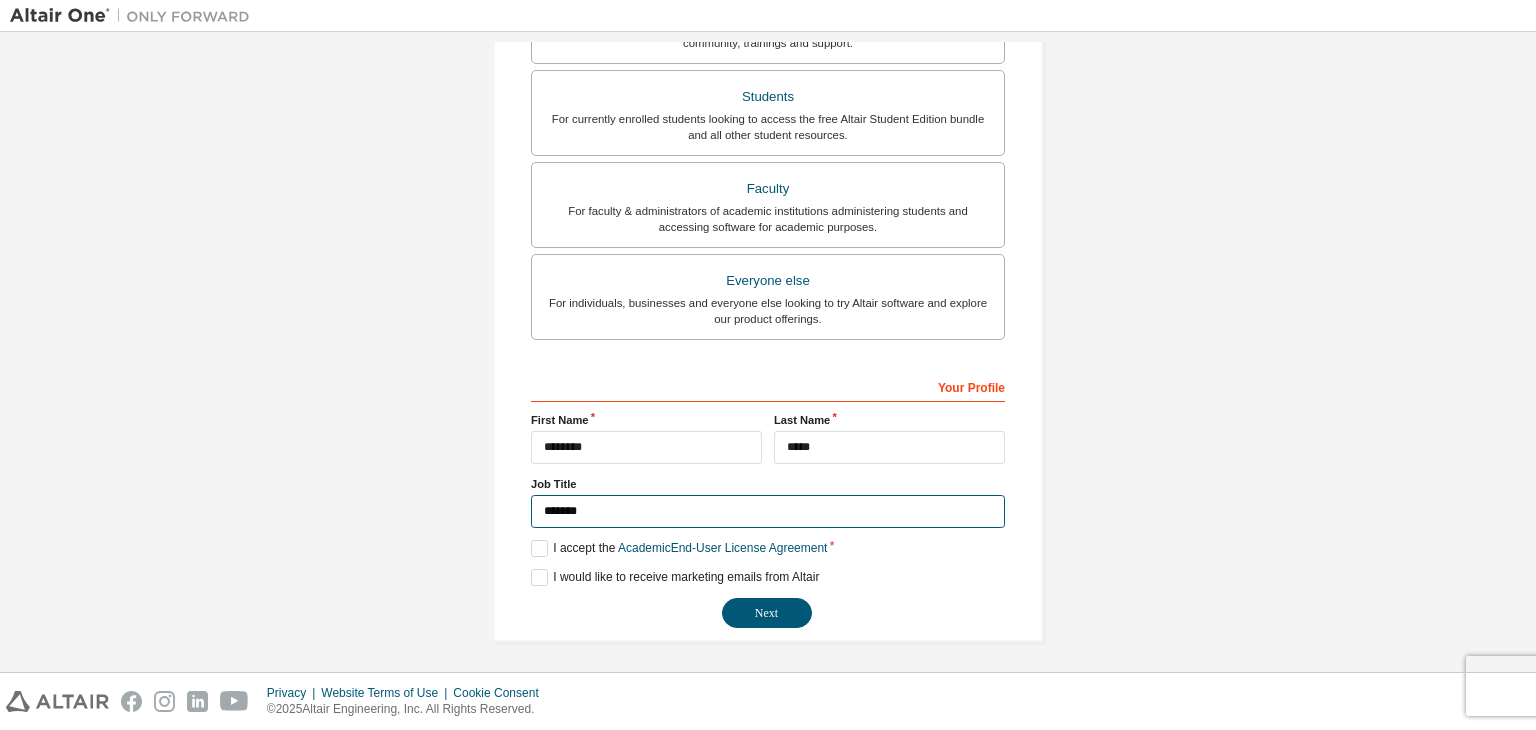 type on "*******" 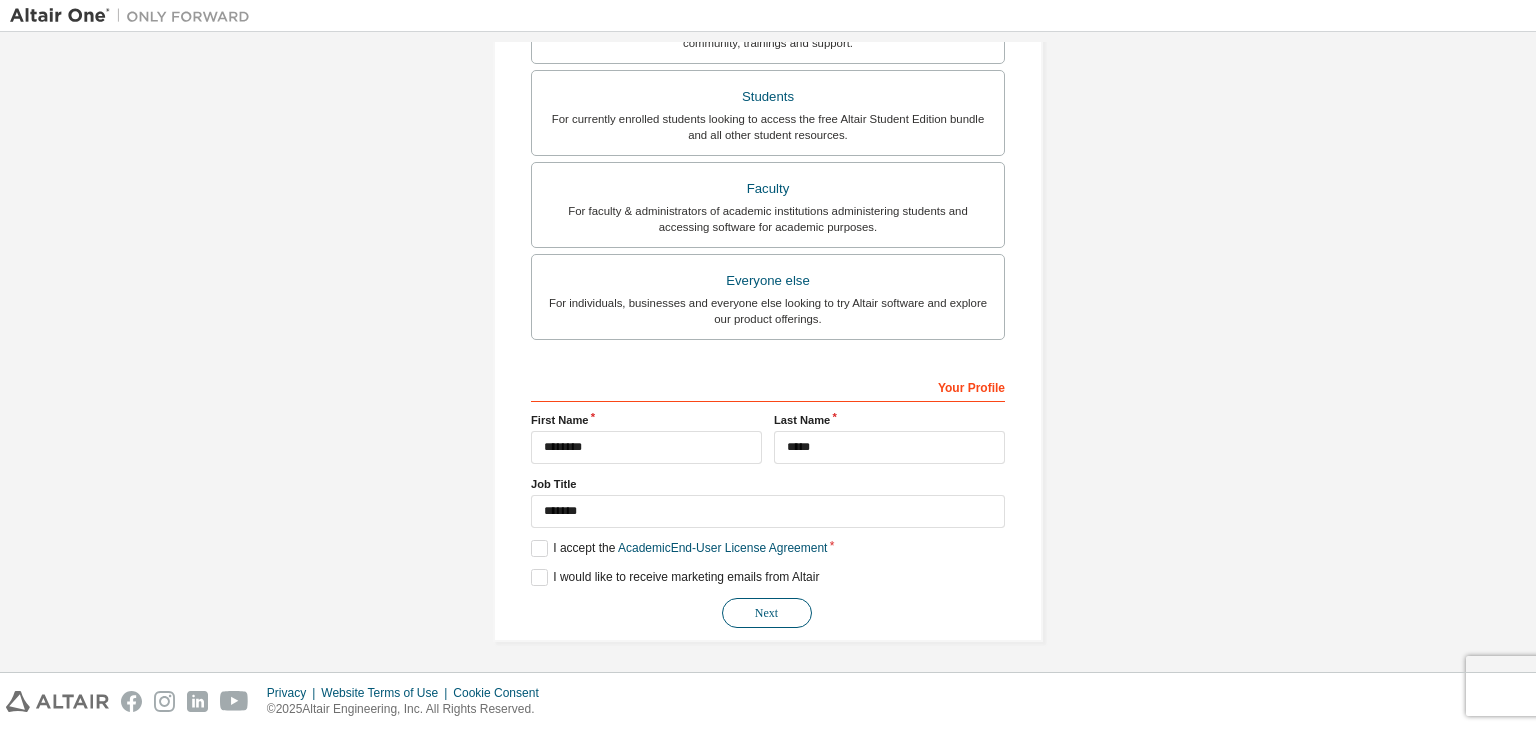 drag, startPoint x: 767, startPoint y: 625, endPoint x: 760, endPoint y: 605, distance: 21.189621 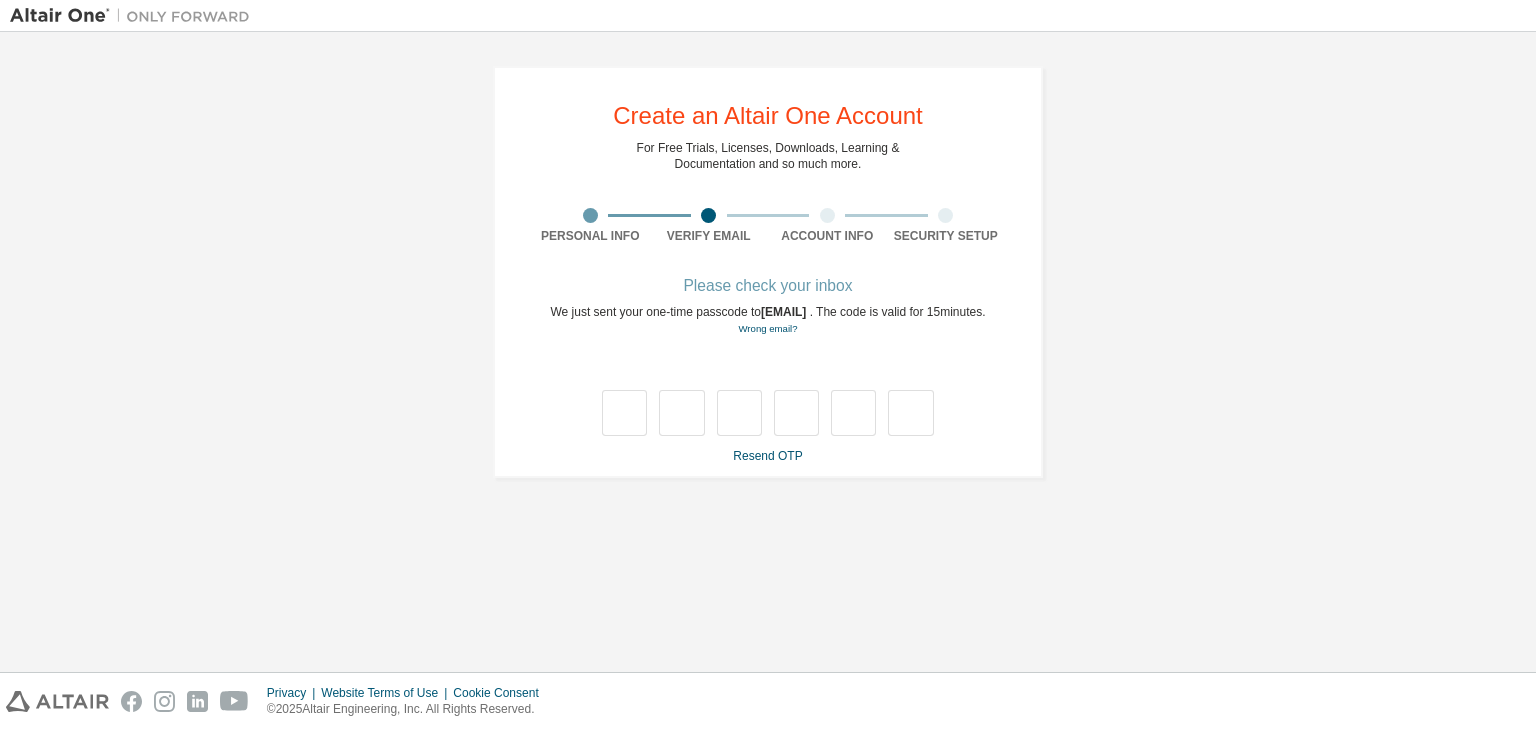 scroll, scrollTop: 0, scrollLeft: 0, axis: both 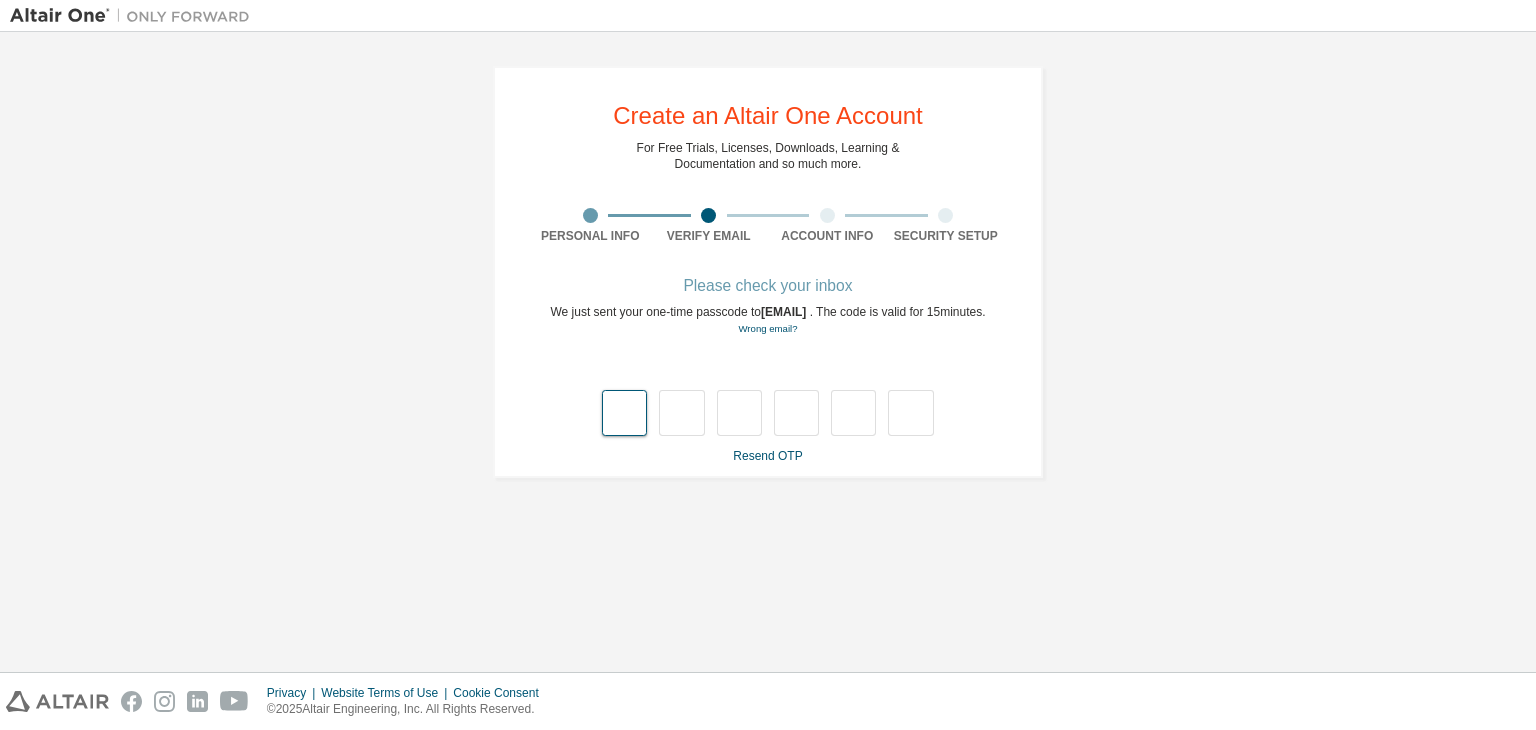 click at bounding box center [624, 413] 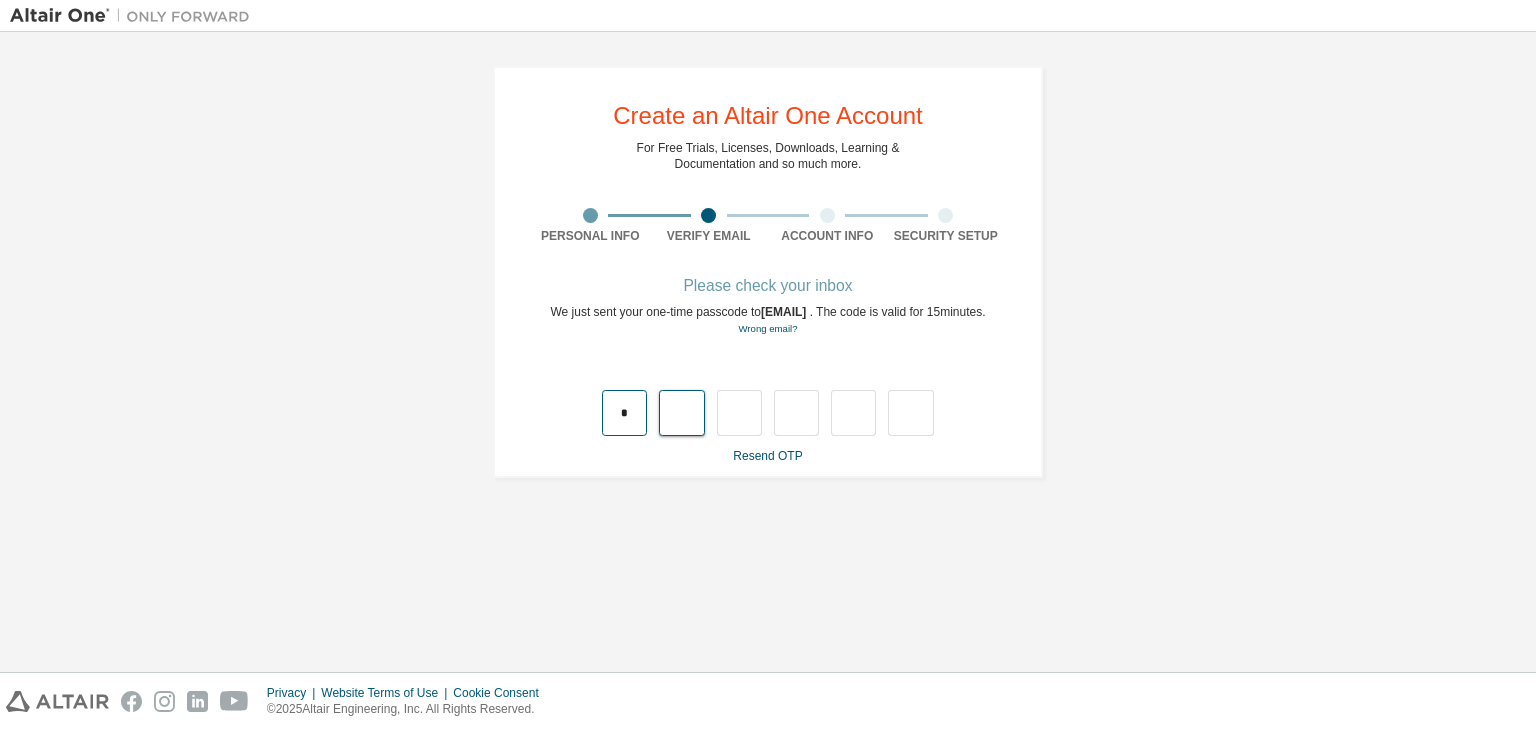type on "*" 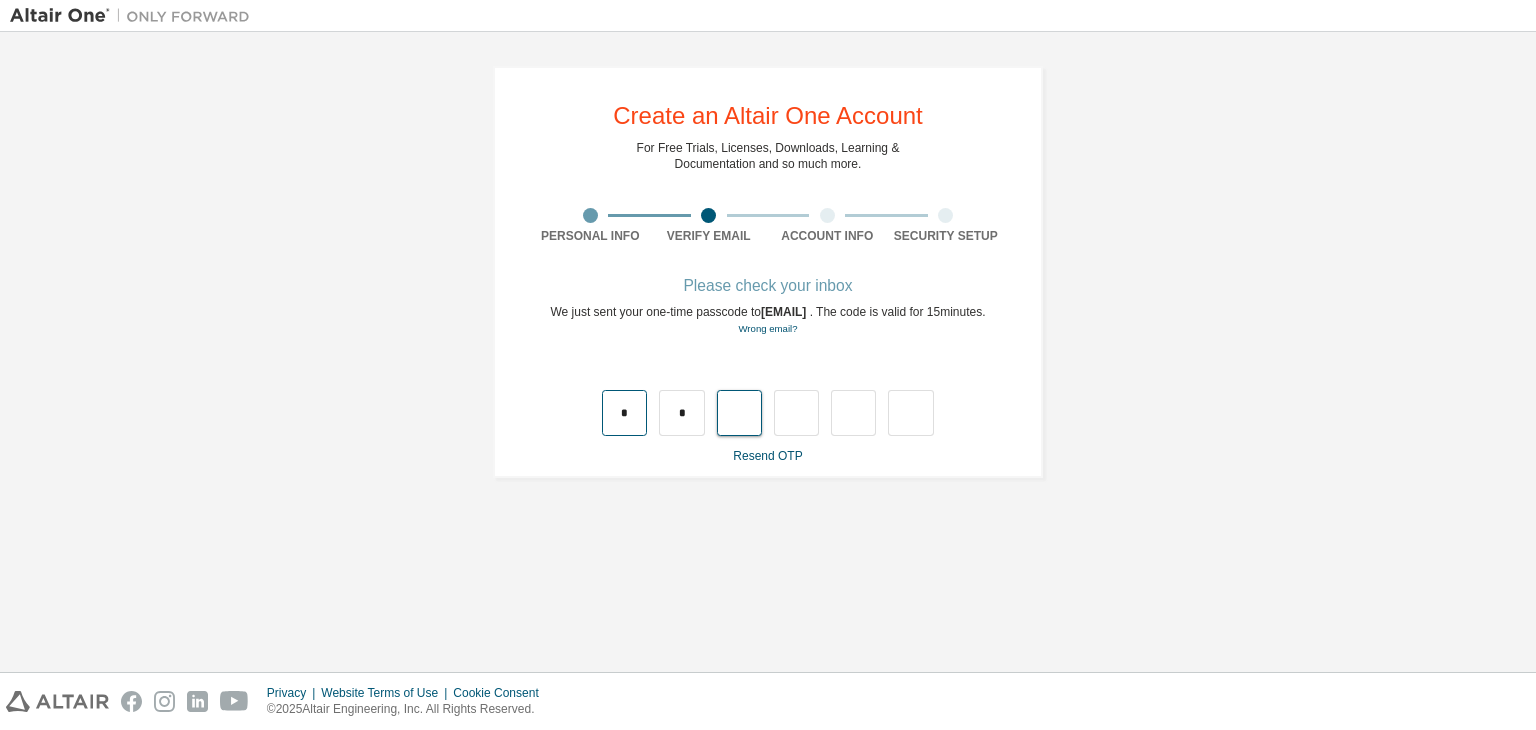type on "*" 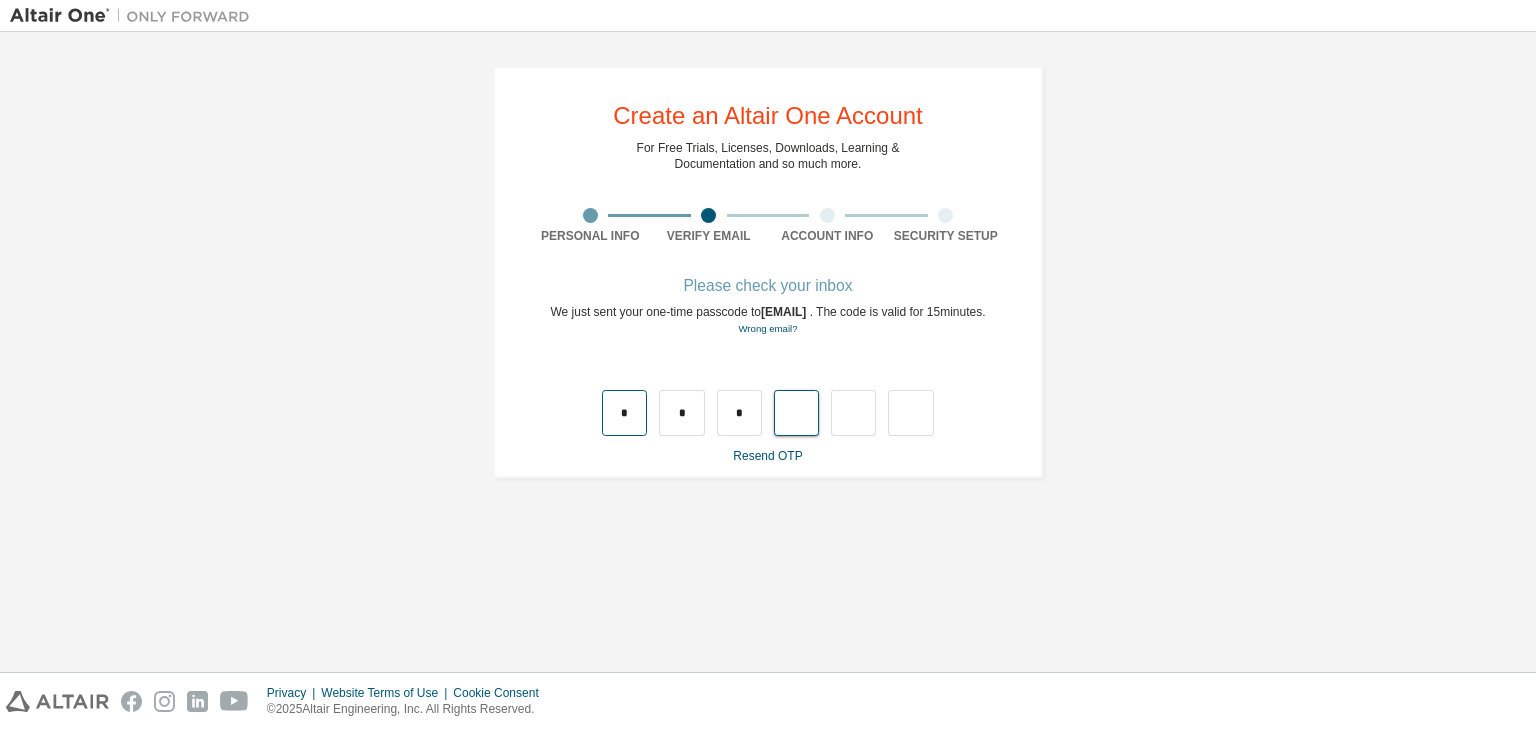 type on "*" 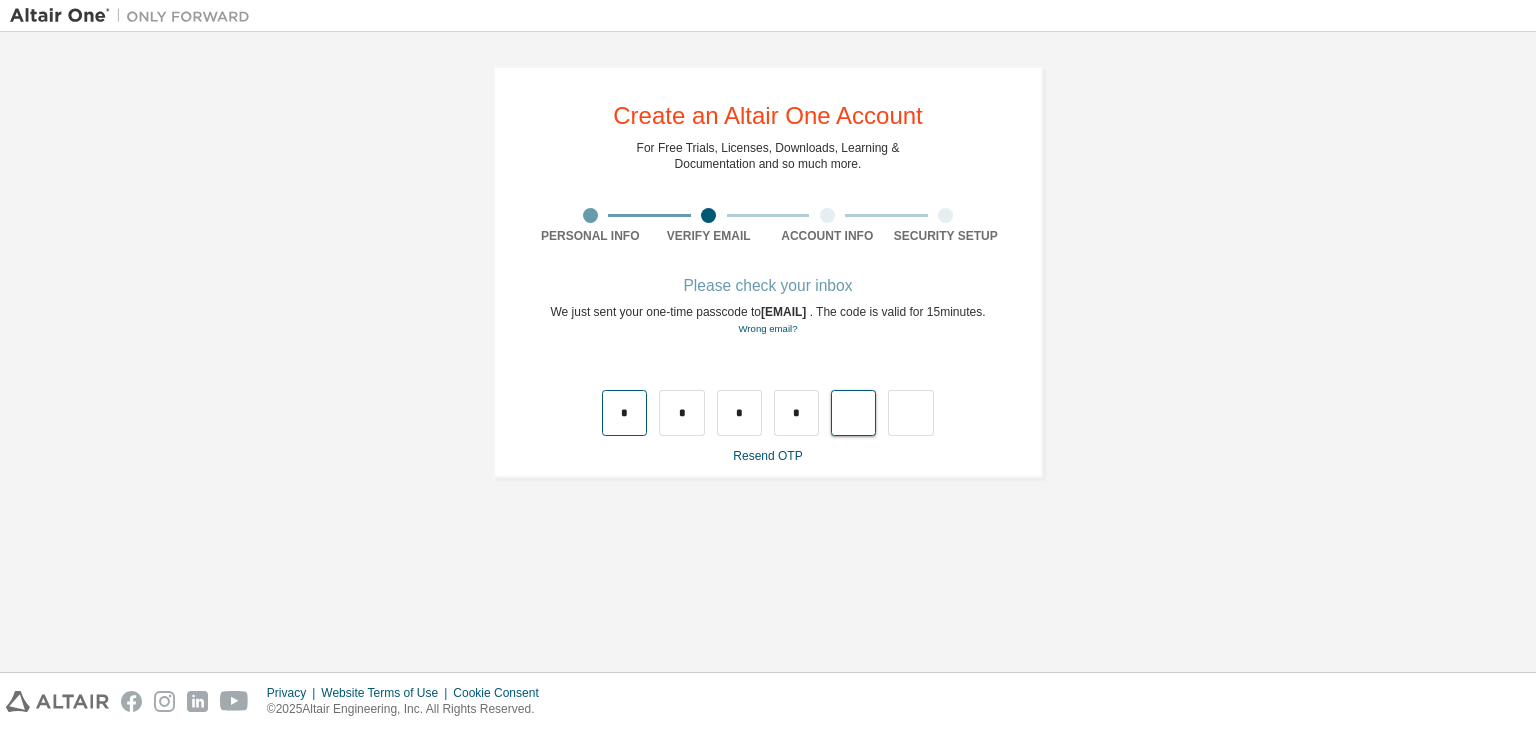 type on "*" 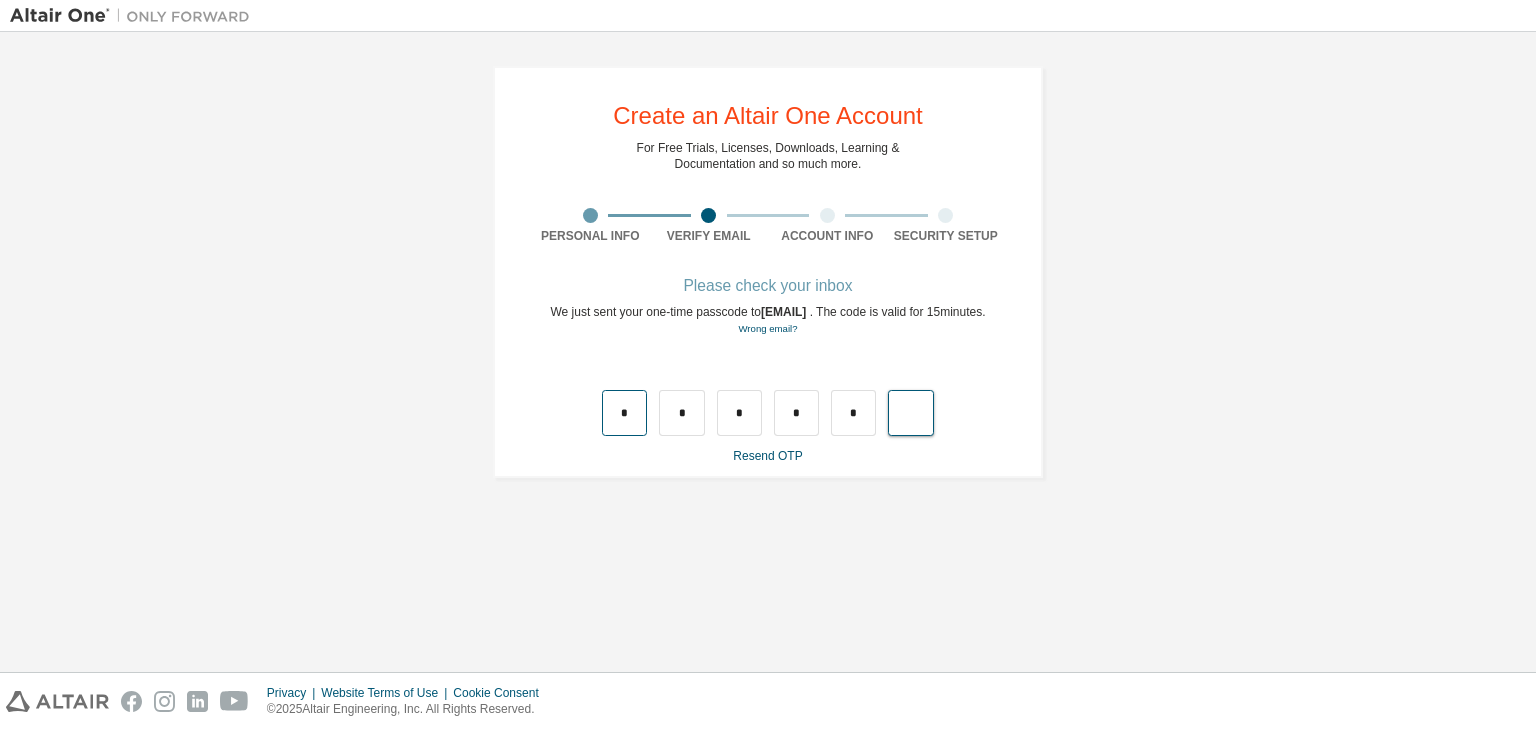 type on "*" 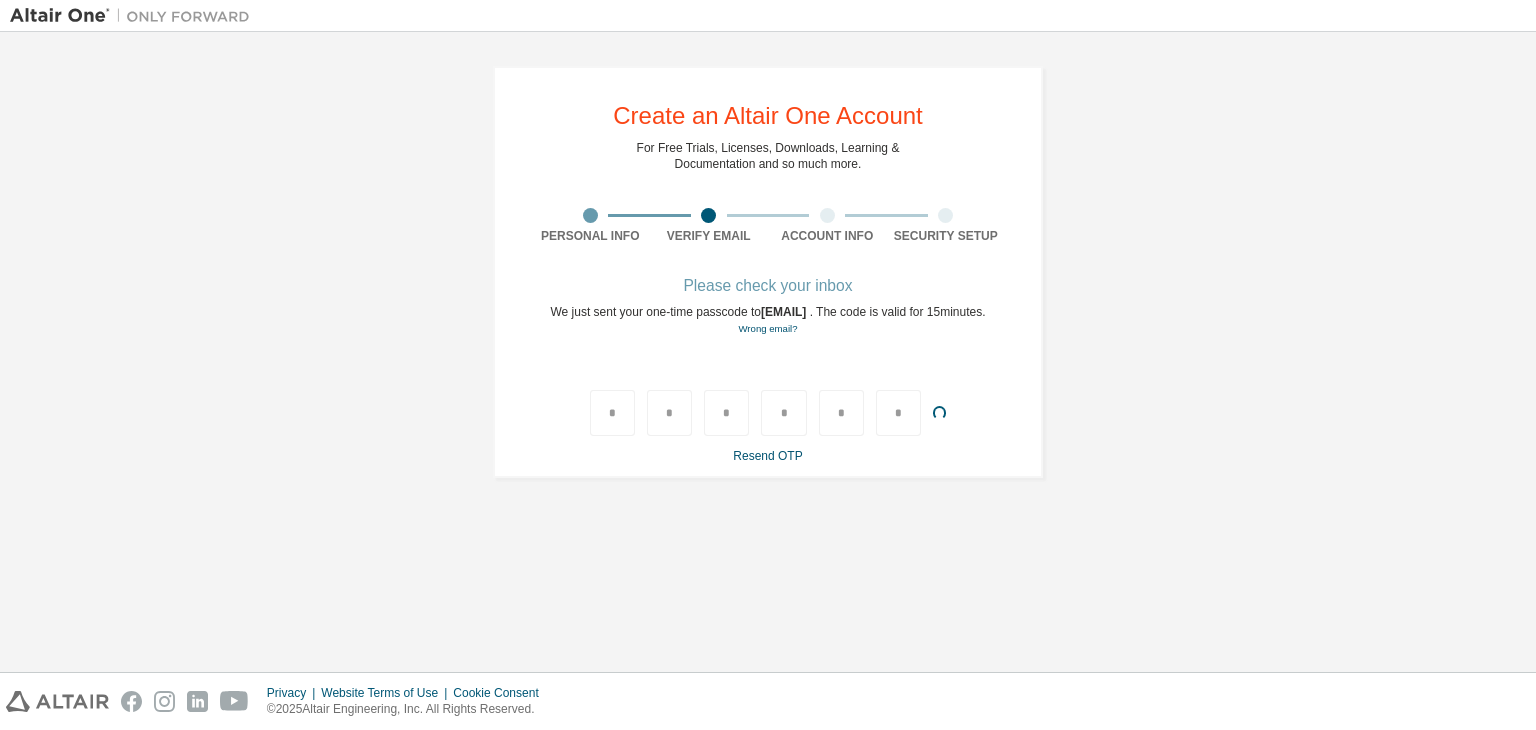 type 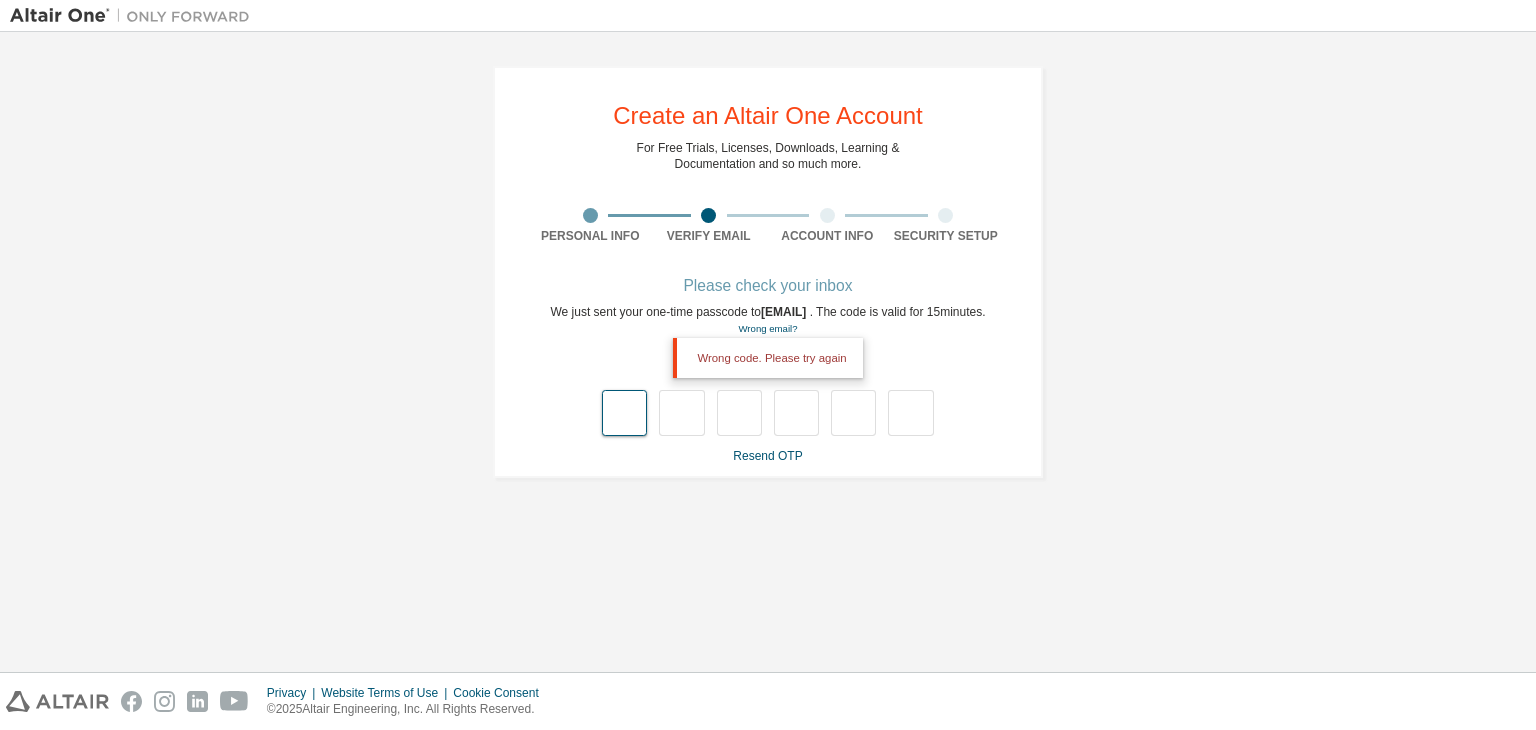 click at bounding box center [624, 413] 